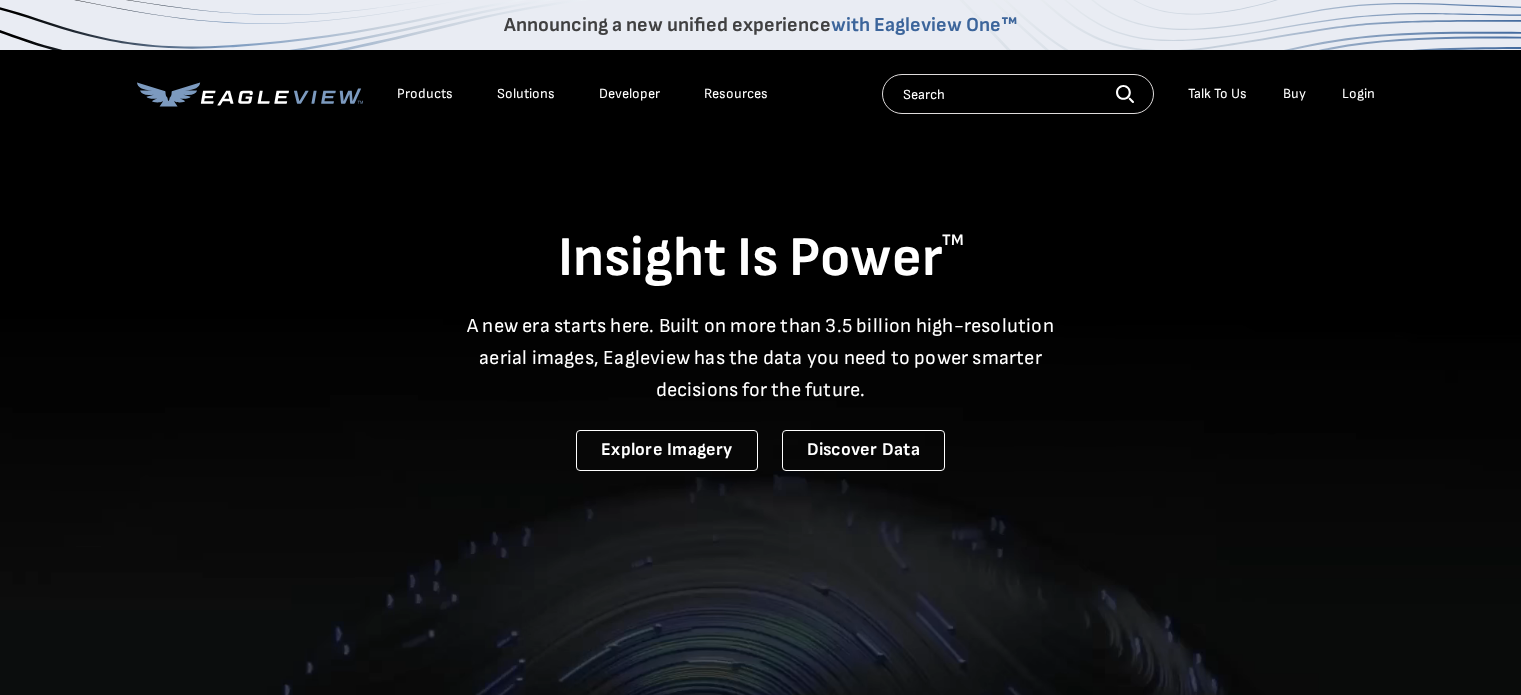 scroll, scrollTop: 0, scrollLeft: 0, axis: both 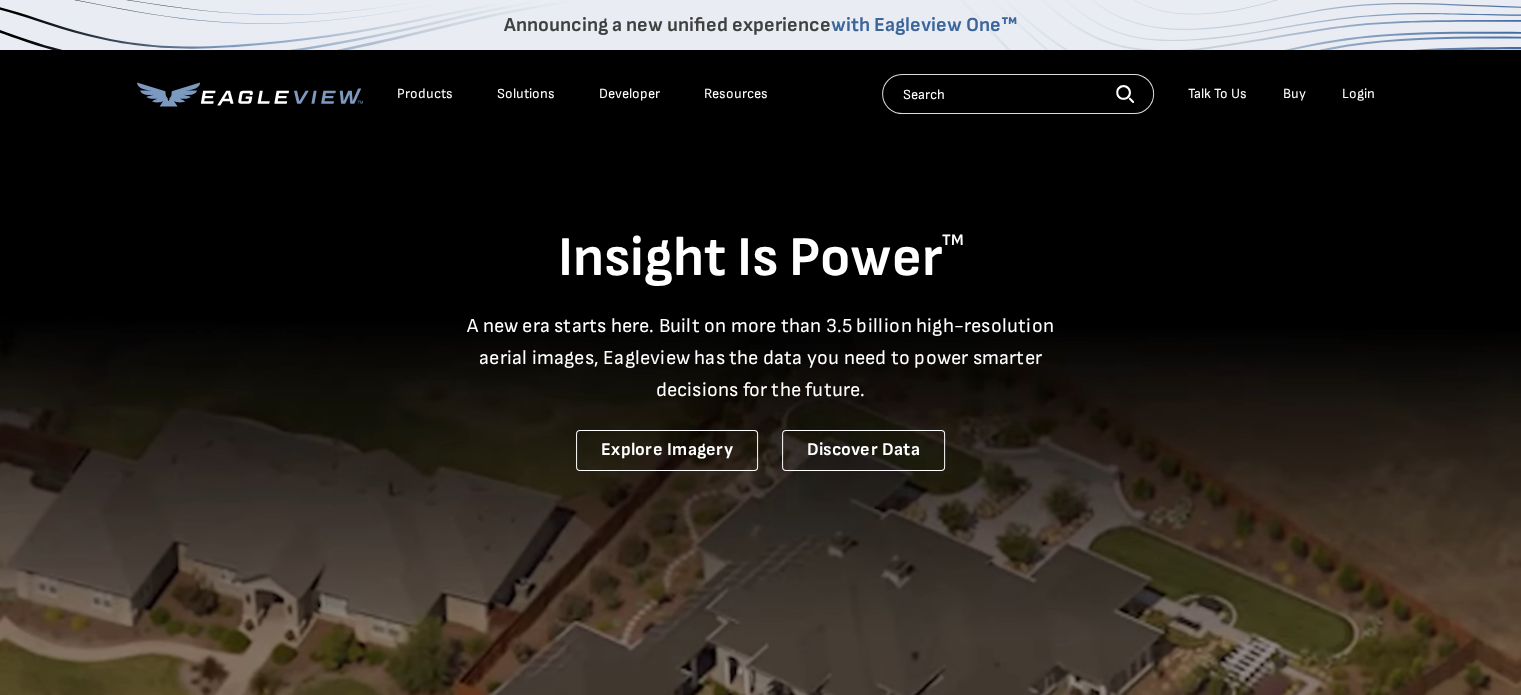 click on "Login" at bounding box center [1358, 94] 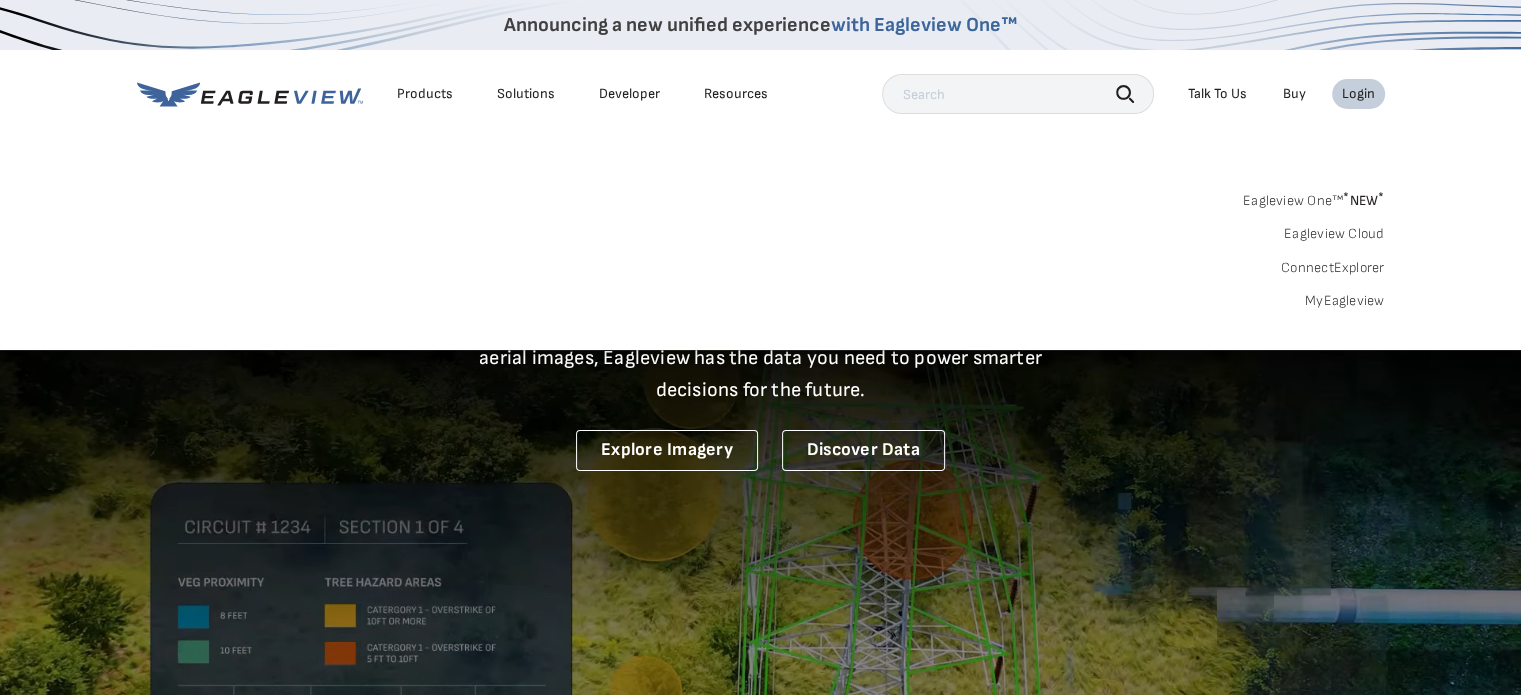 click on "MyEagleview" at bounding box center [1345, 301] 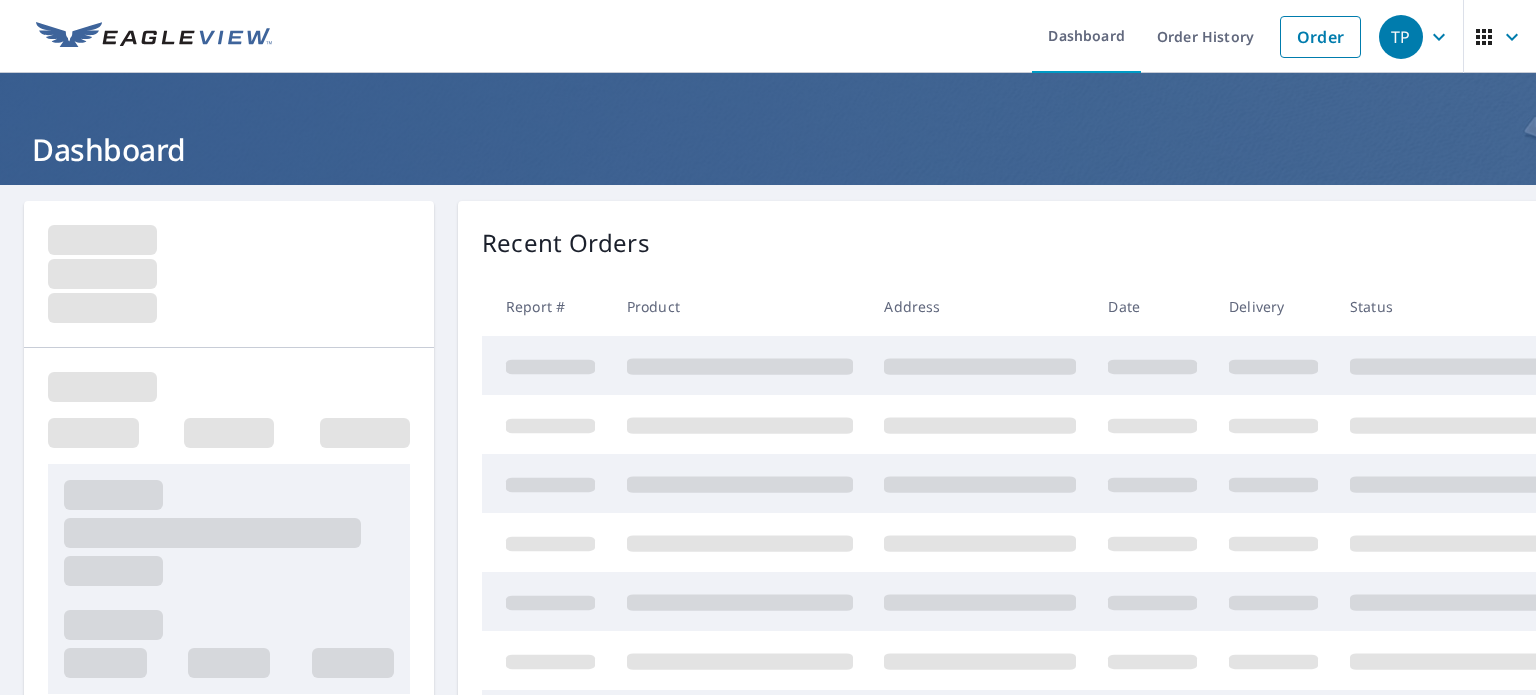 scroll, scrollTop: 0, scrollLeft: 0, axis: both 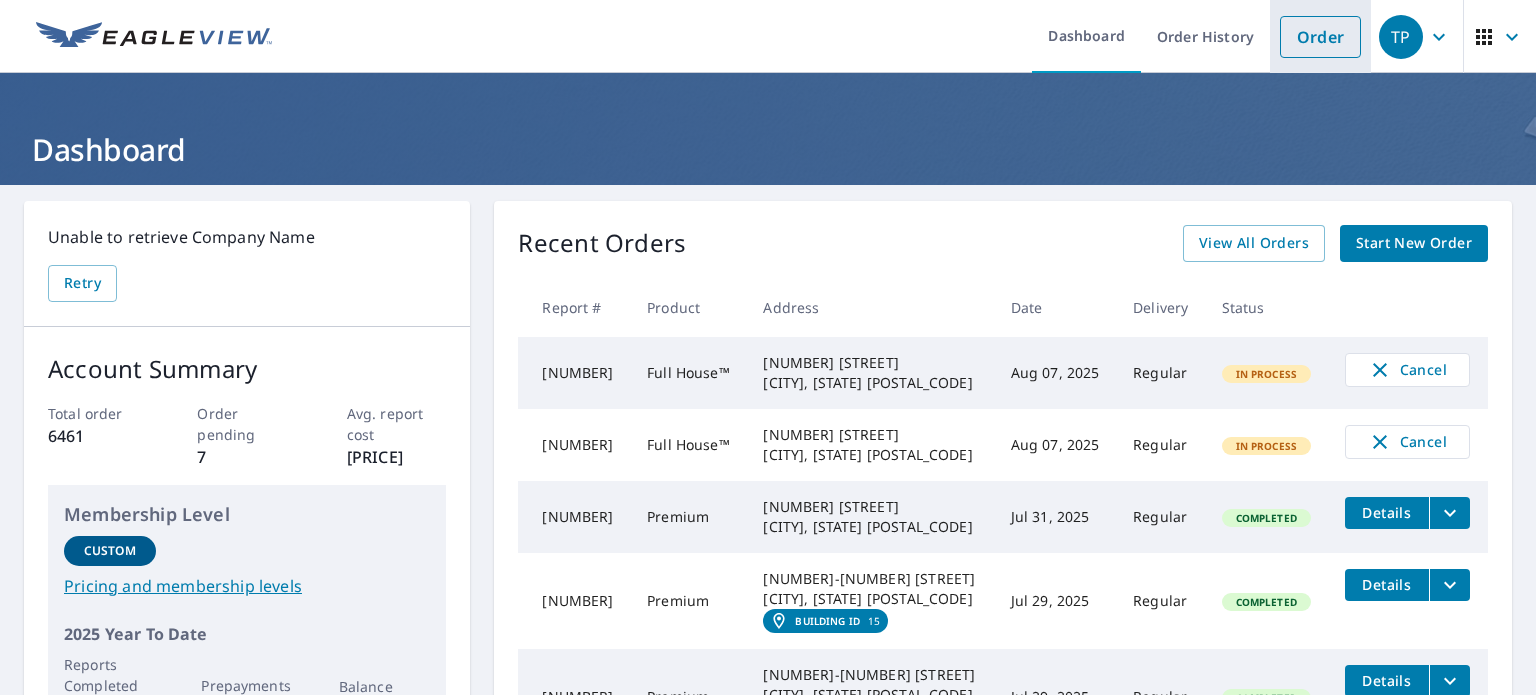 click on "Order" at bounding box center [1320, 37] 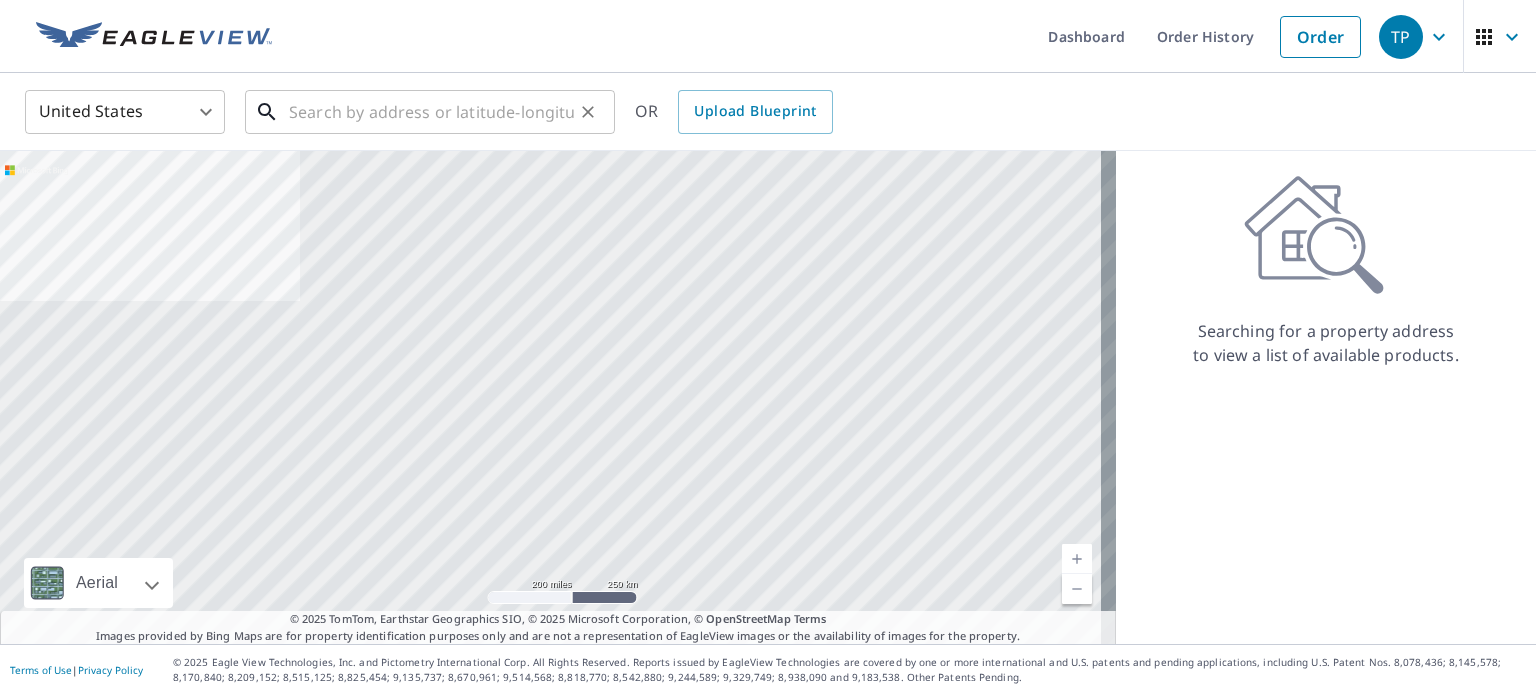 click at bounding box center (431, 112) 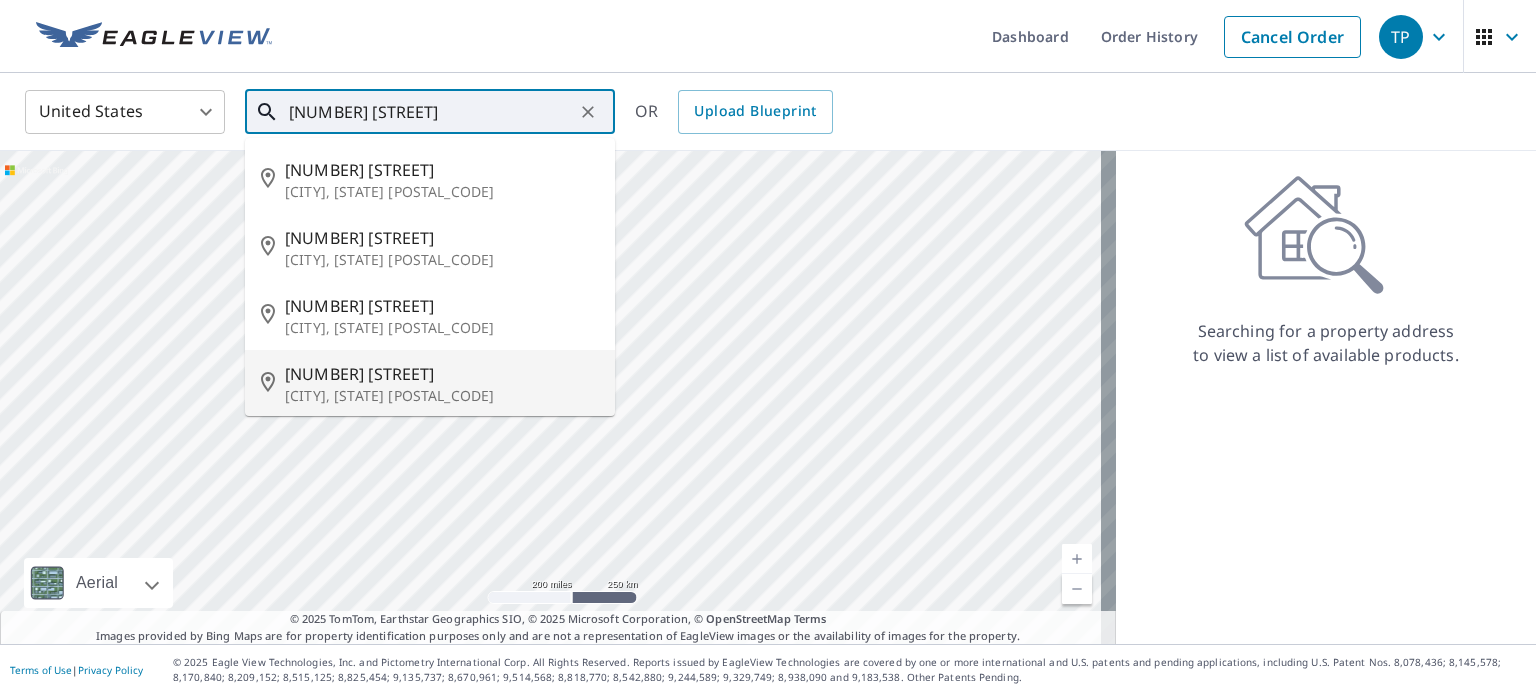 click on "1013 Tidewater Shores Loop" at bounding box center (442, 374) 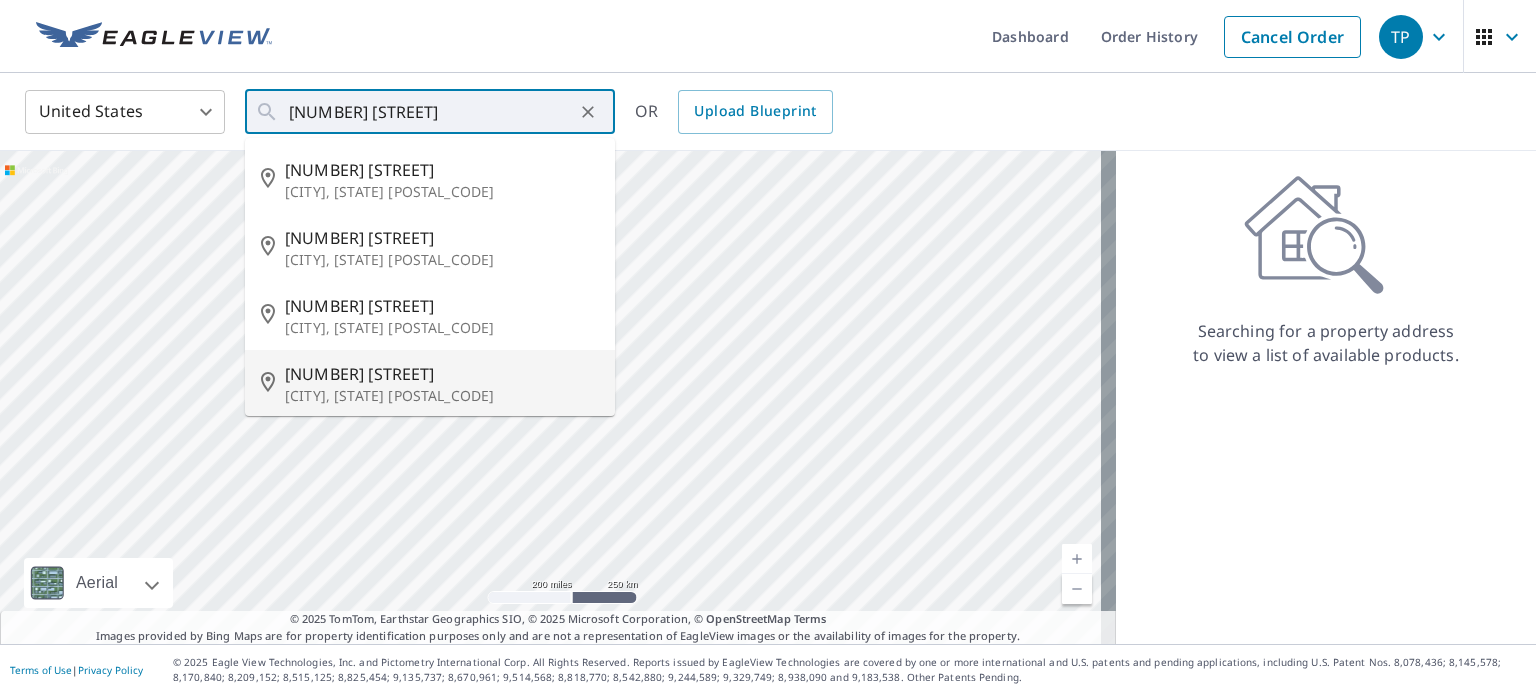 type on "1013 Tidewater Shores Loop Bradenton, FL 34208" 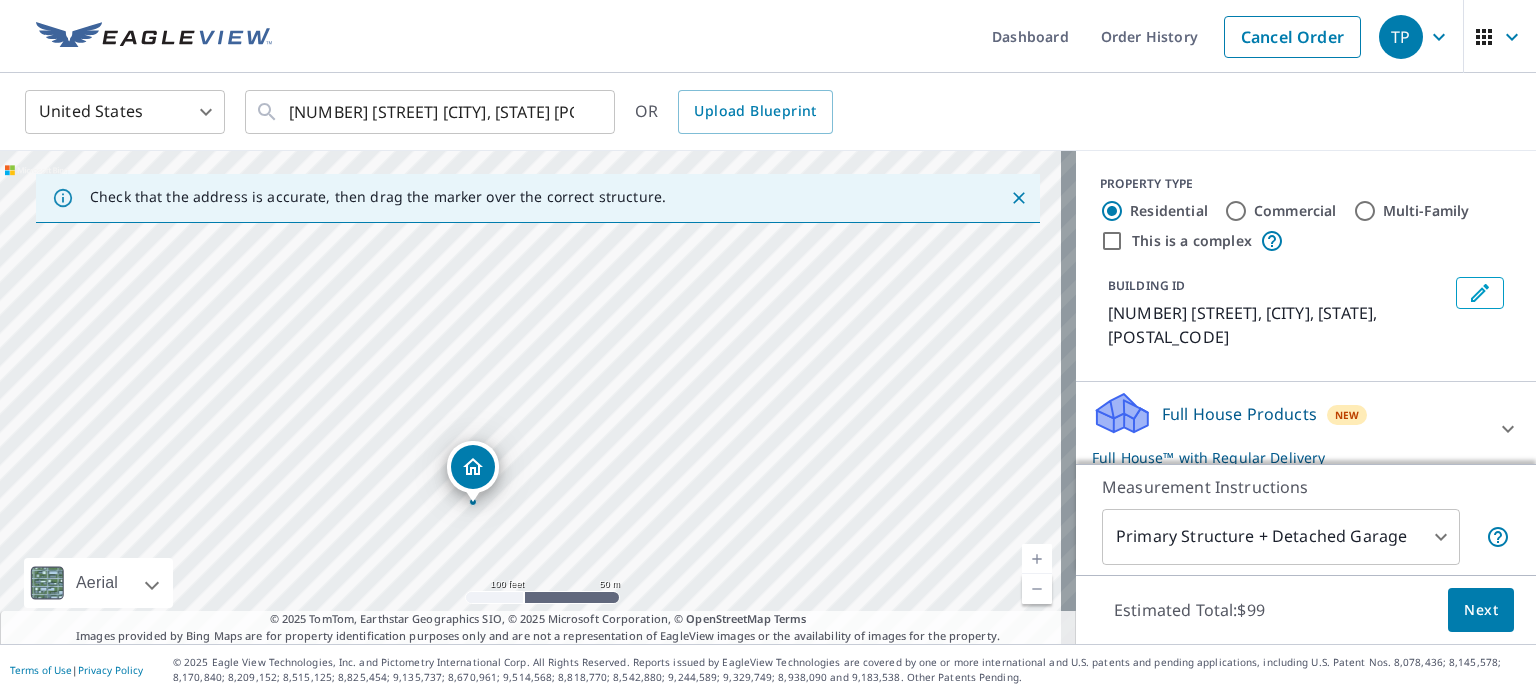 drag, startPoint x: 526, startPoint y: 356, endPoint x: 468, endPoint y: 464, distance: 122.588745 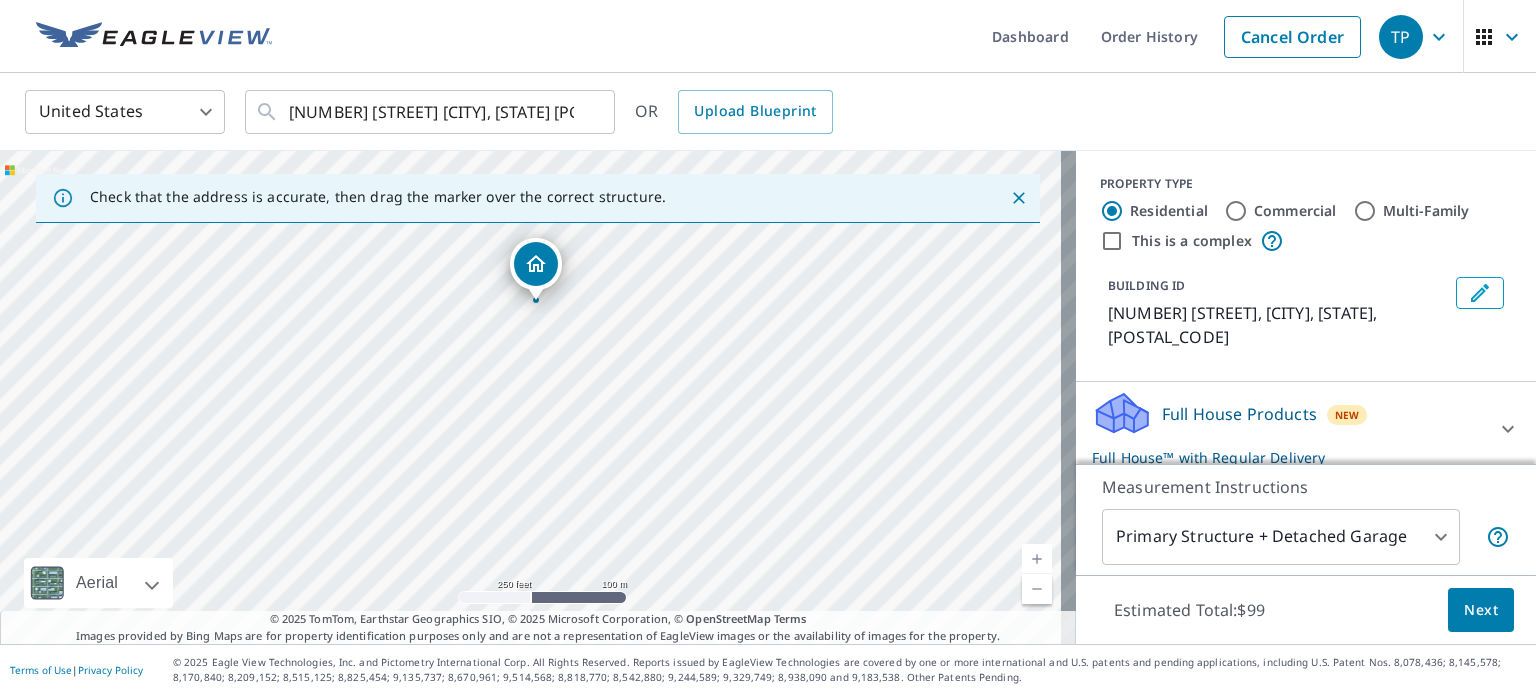 drag, startPoint x: 556, startPoint y: 506, endPoint x: 539, endPoint y: 375, distance: 132.09845 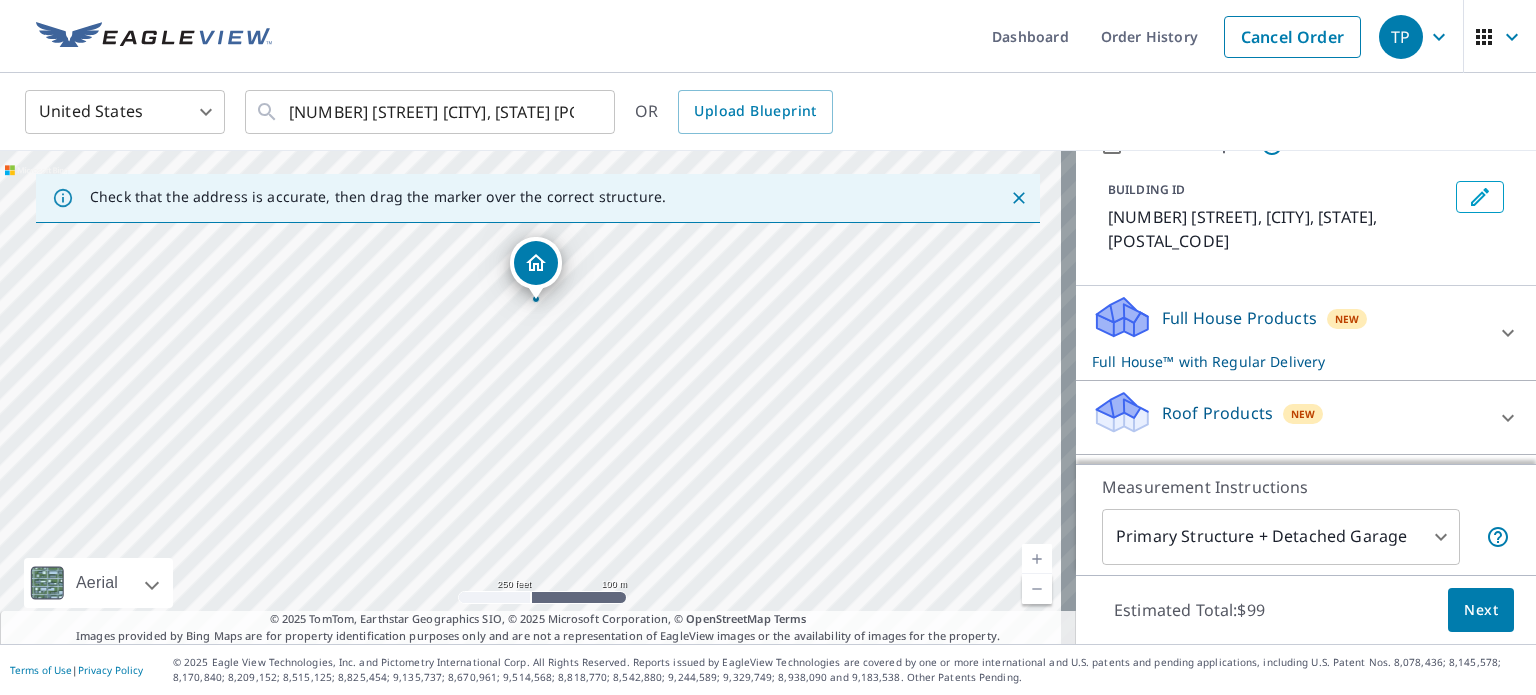 scroll, scrollTop: 100, scrollLeft: 0, axis: vertical 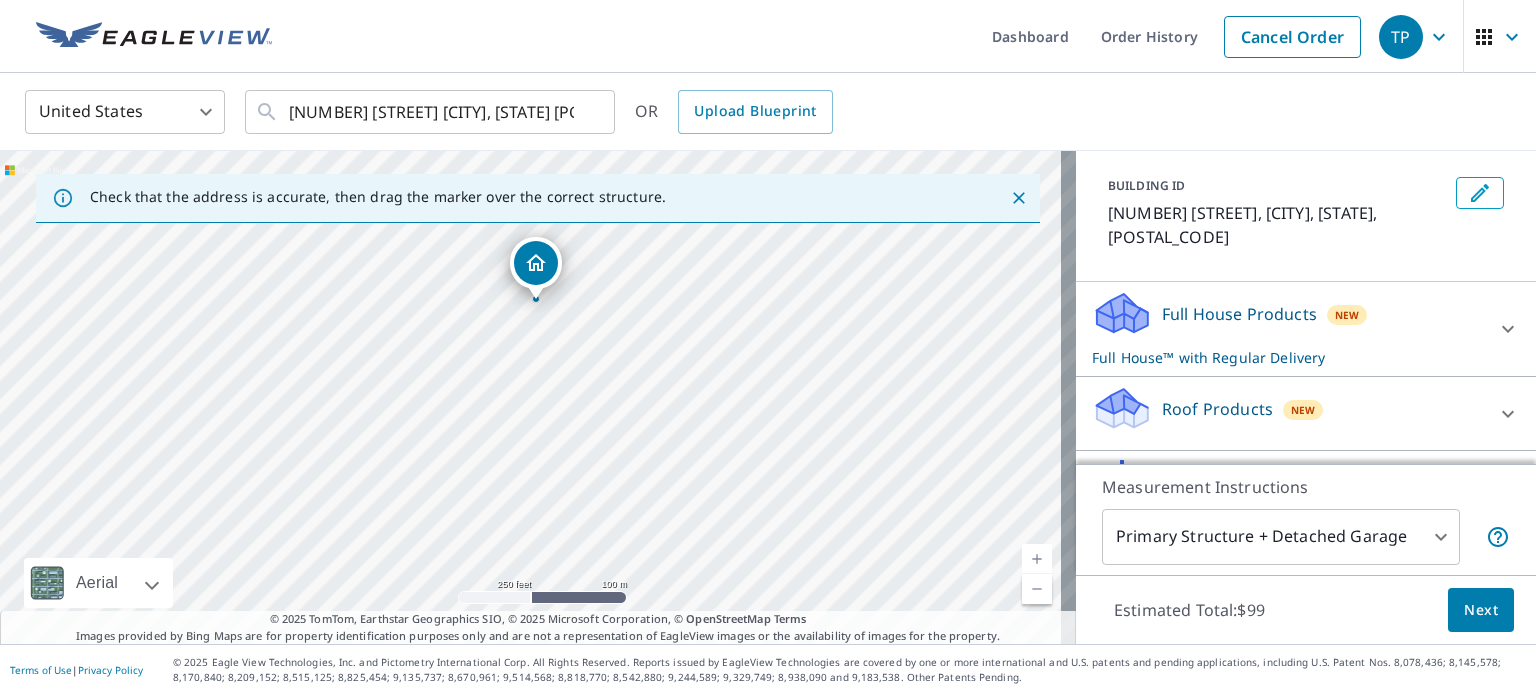 click on "Full House Products" at bounding box center [1239, 314] 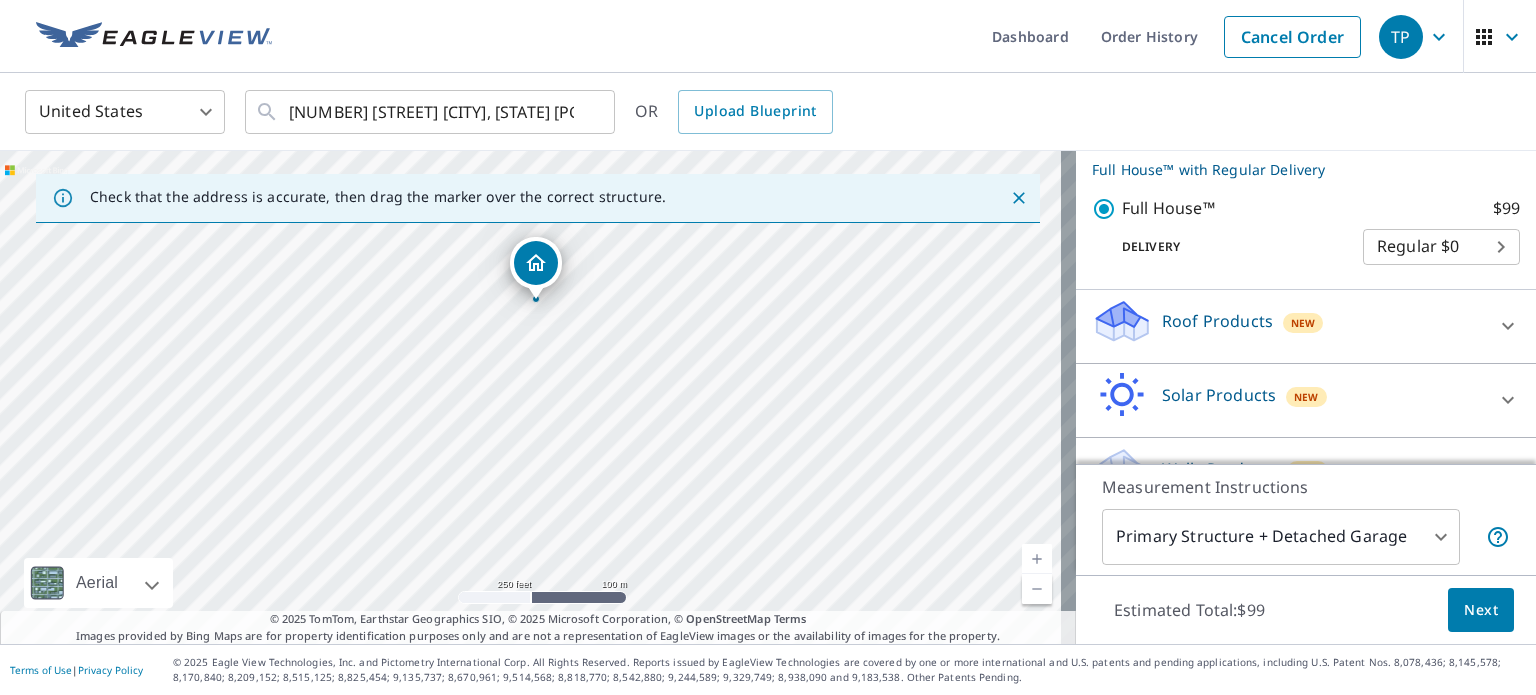 scroll, scrollTop: 300, scrollLeft: 0, axis: vertical 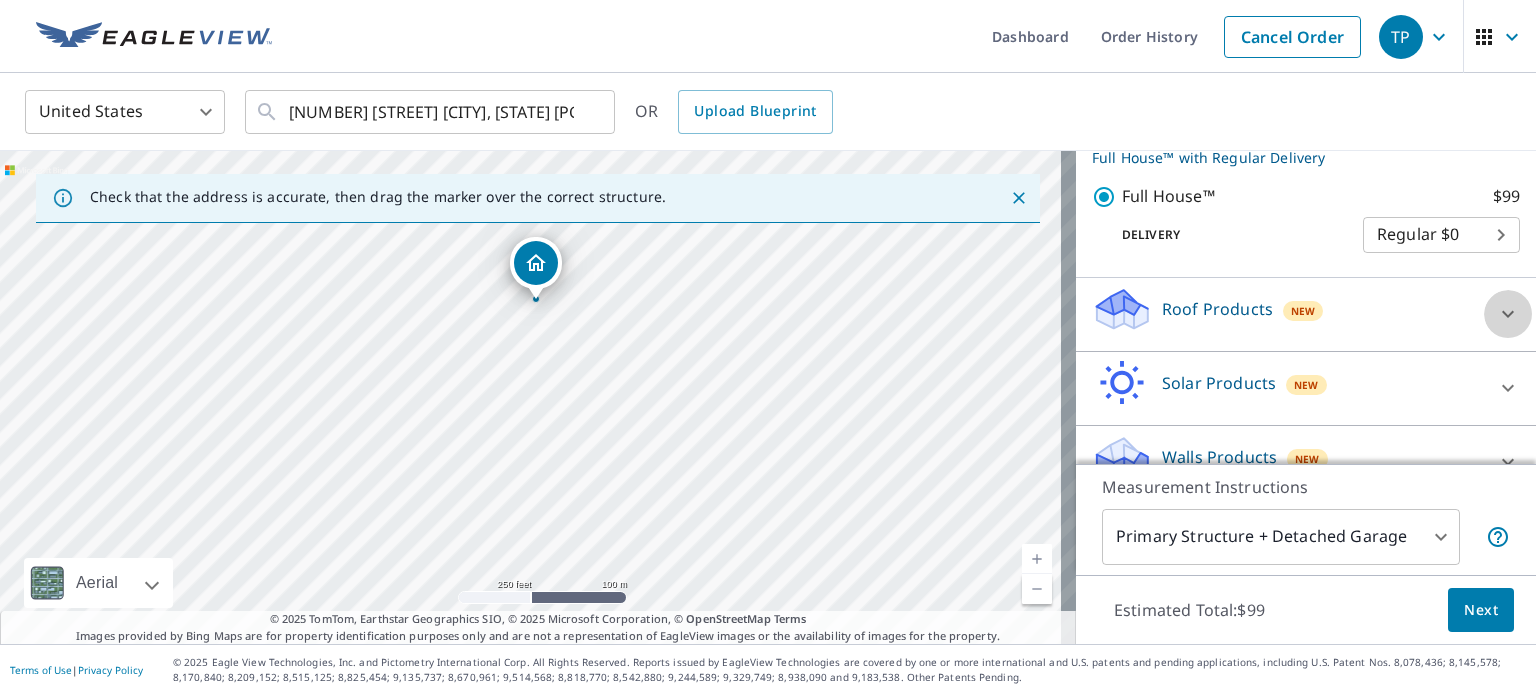 click 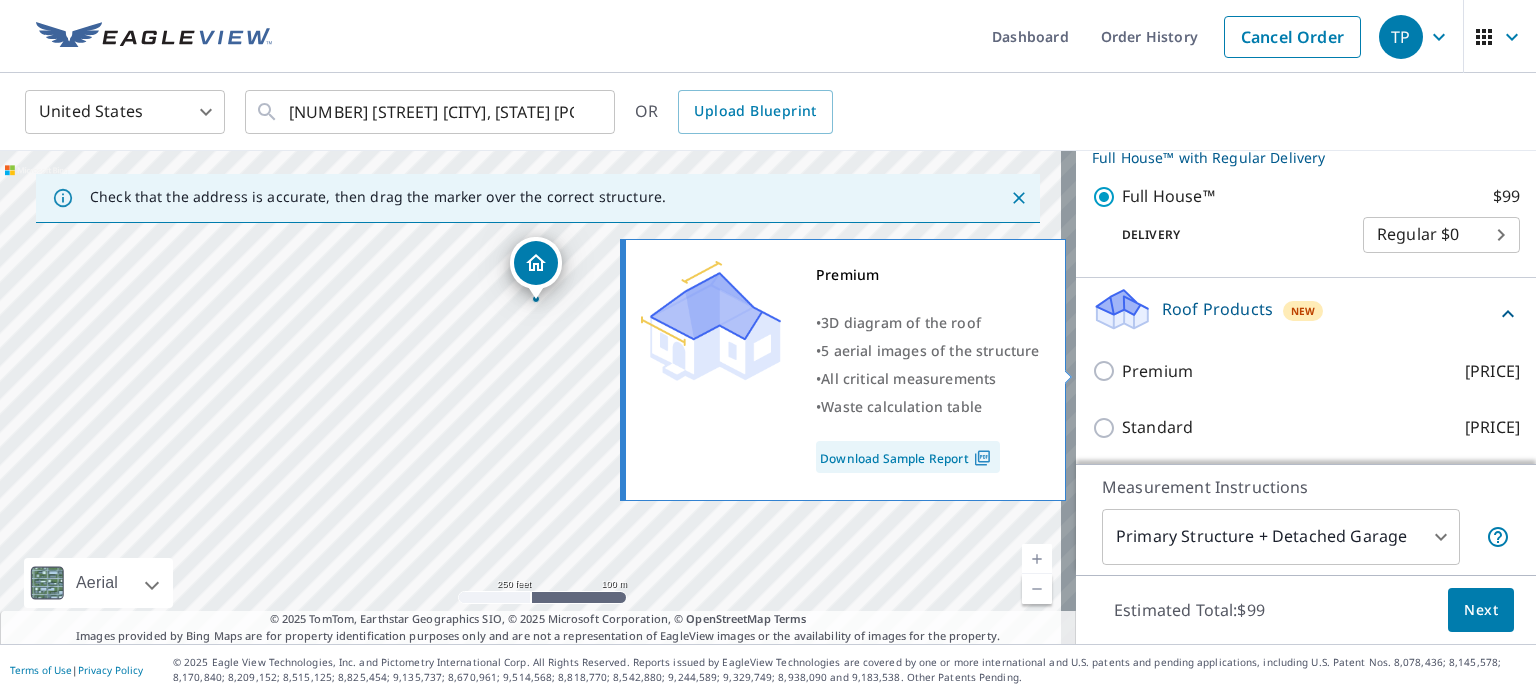 click on "[PRODUCT_NAME] [PRICE]" at bounding box center (1107, 371) 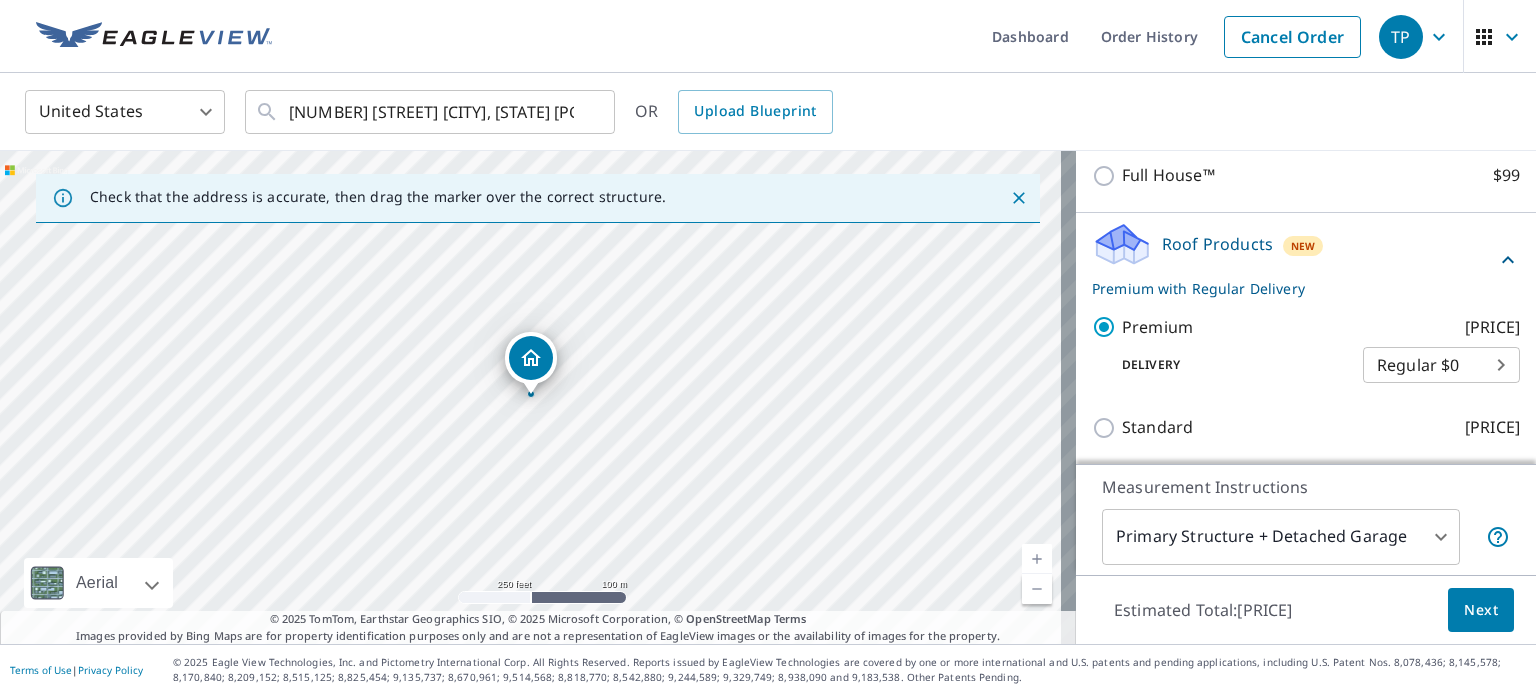 click on "Next" at bounding box center [1481, 610] 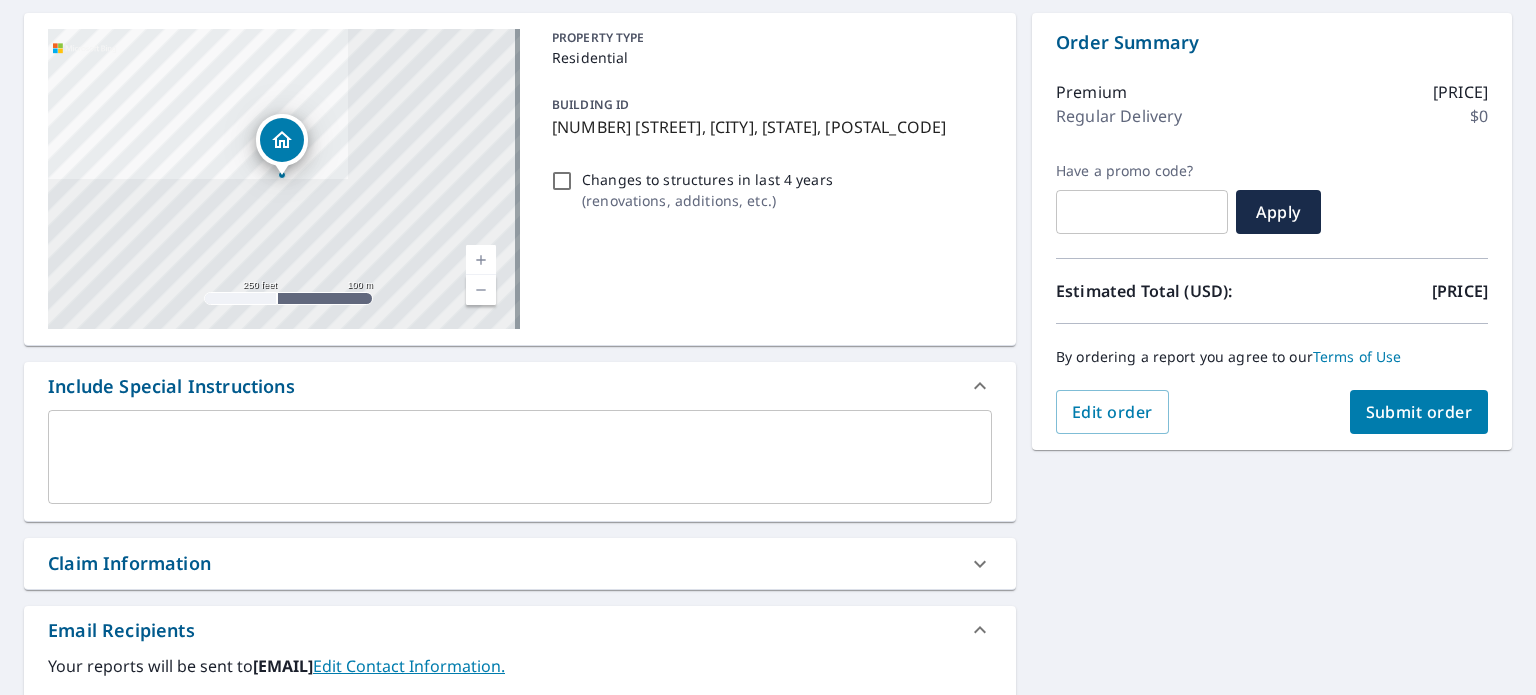 scroll, scrollTop: 204, scrollLeft: 0, axis: vertical 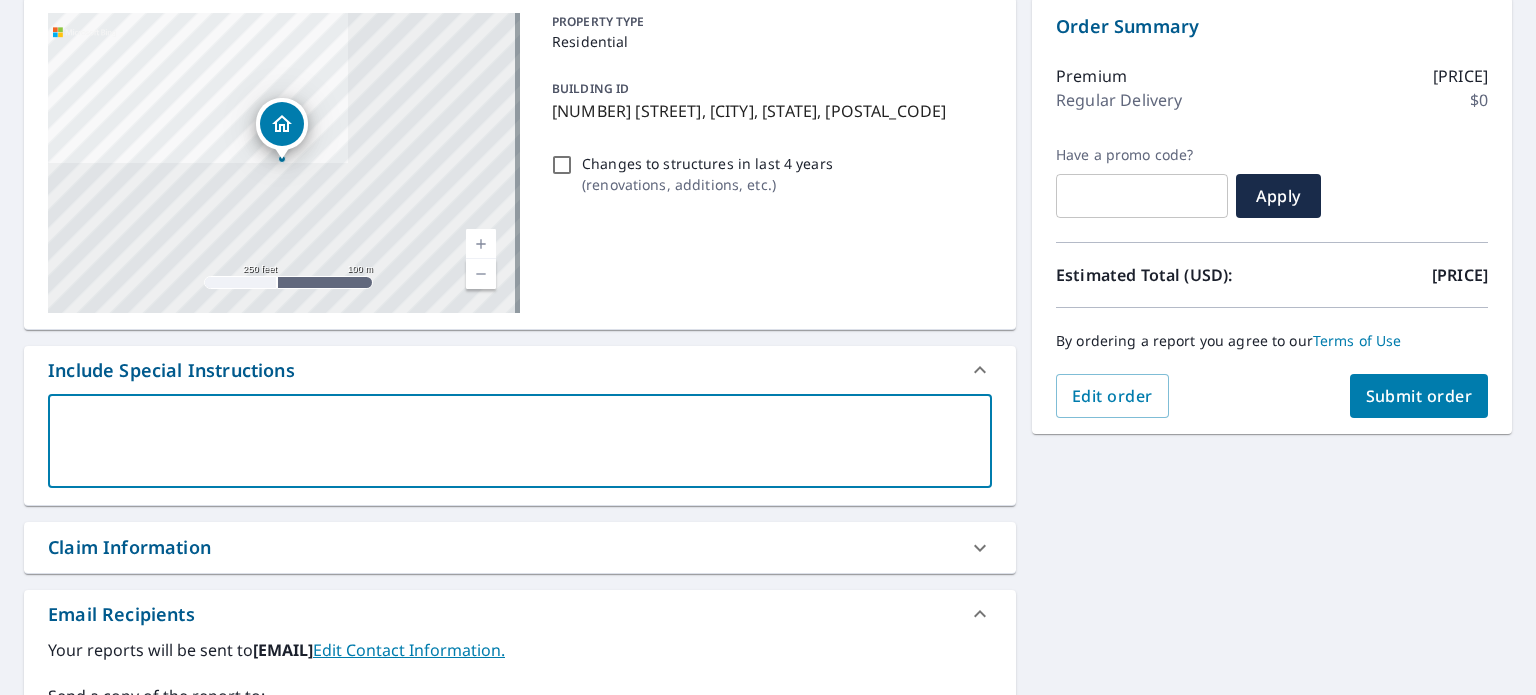 click at bounding box center [520, 441] 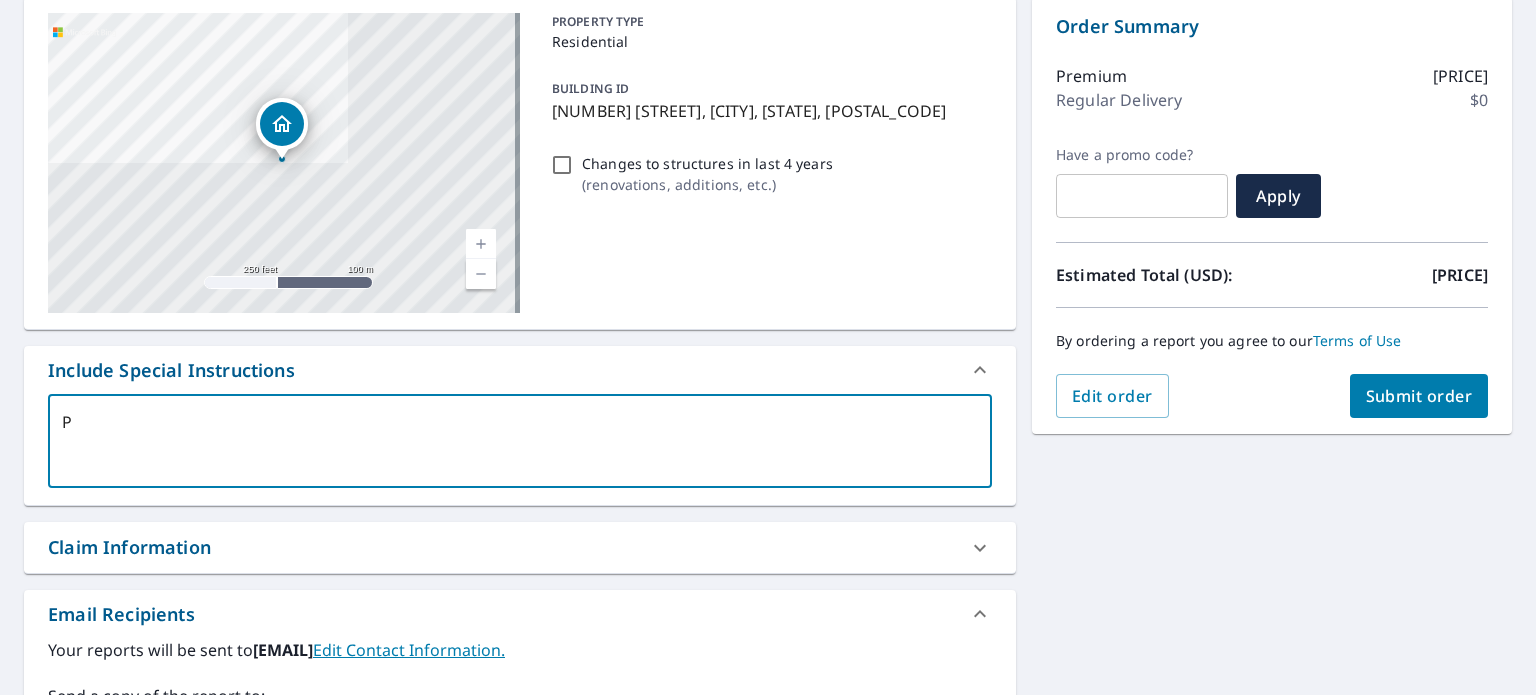 type on "Pi" 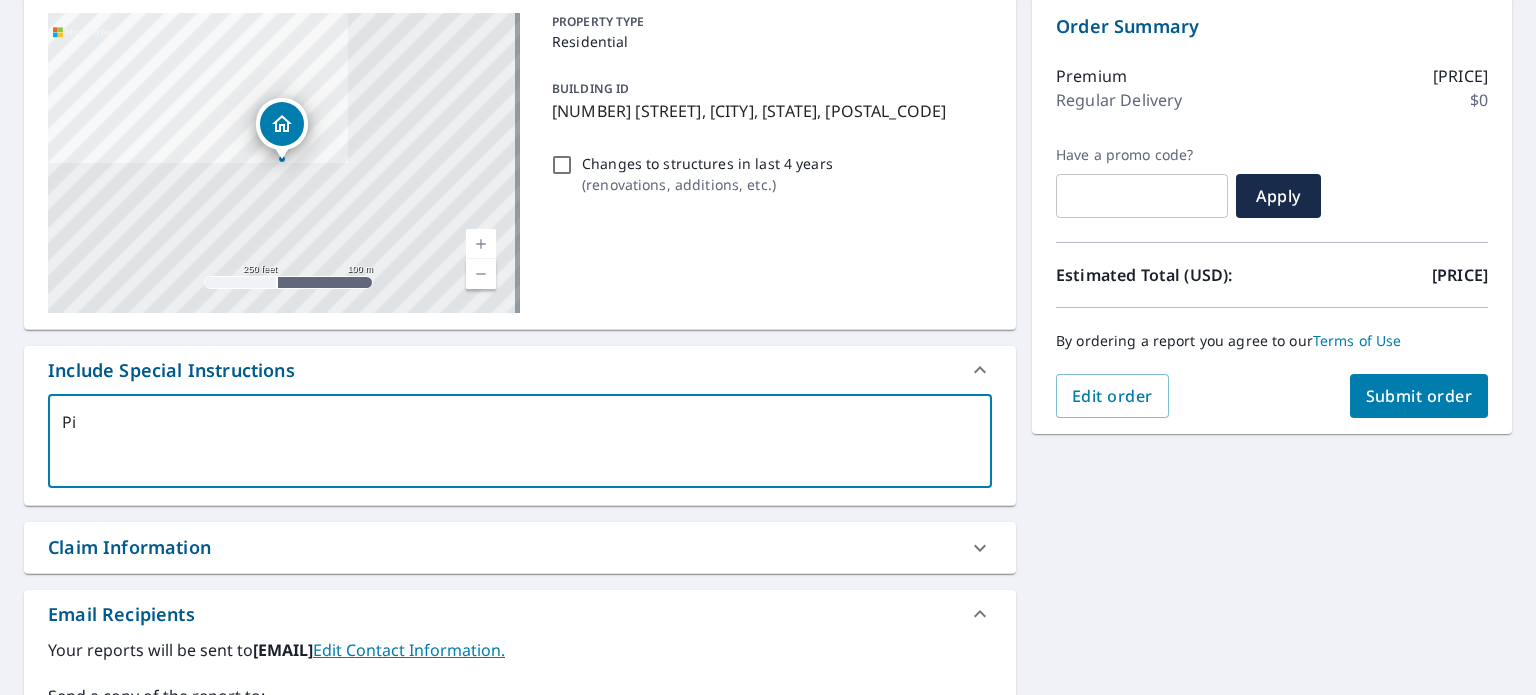 type on "Pin" 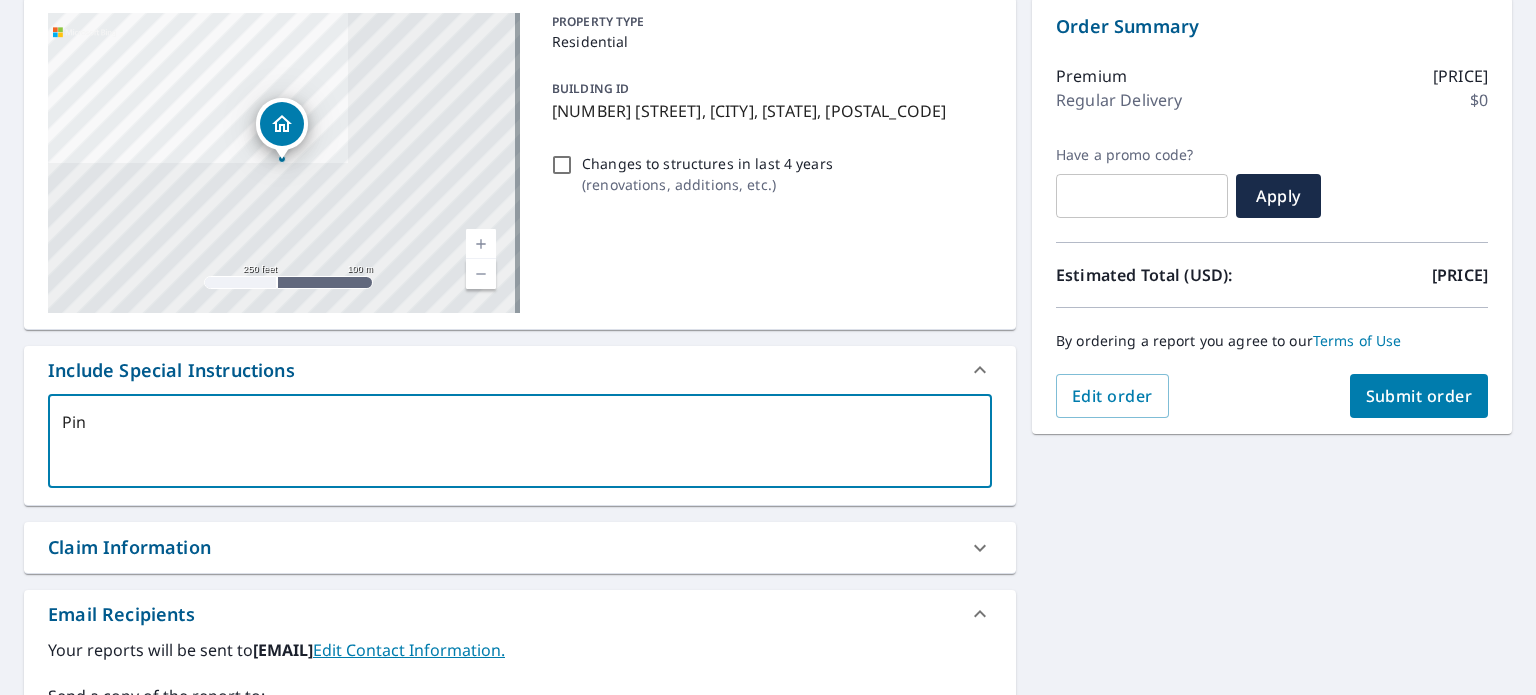type on "Pinn" 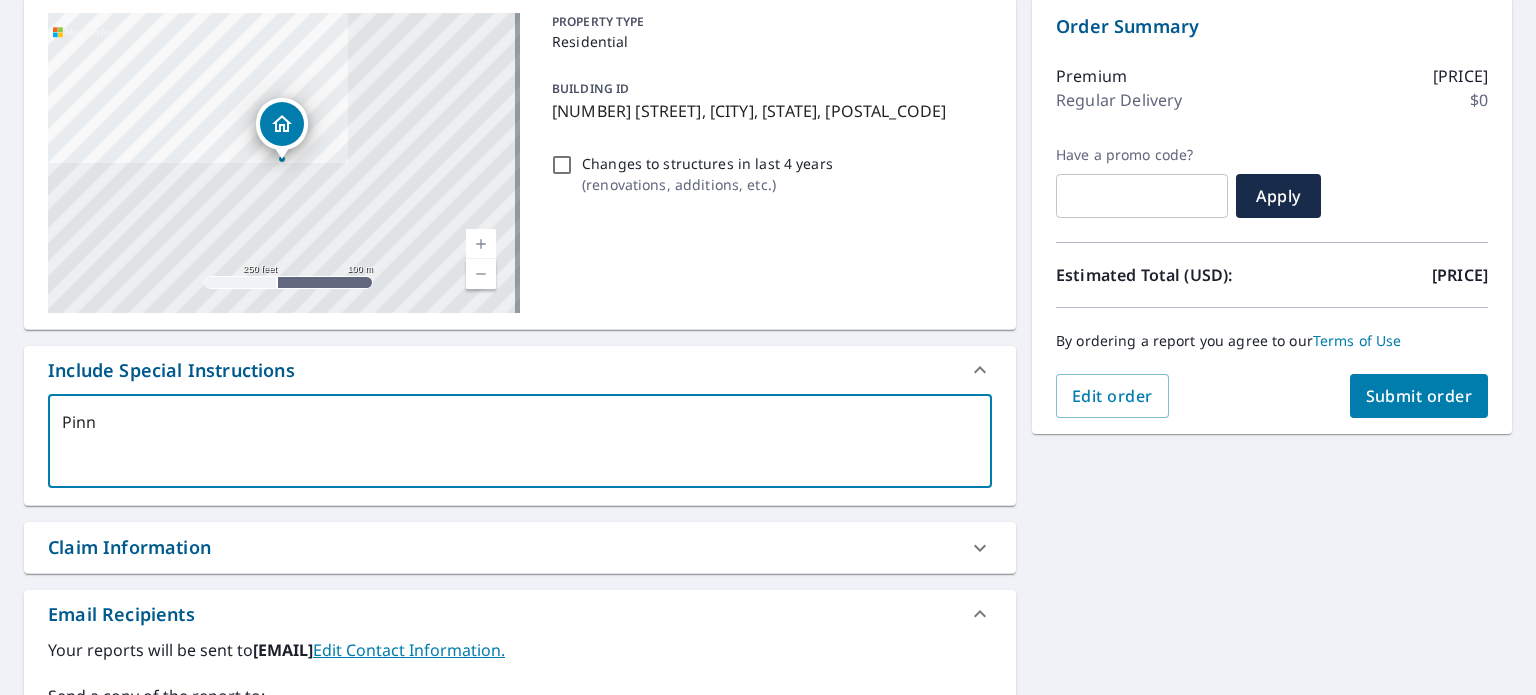 type on "Pinne" 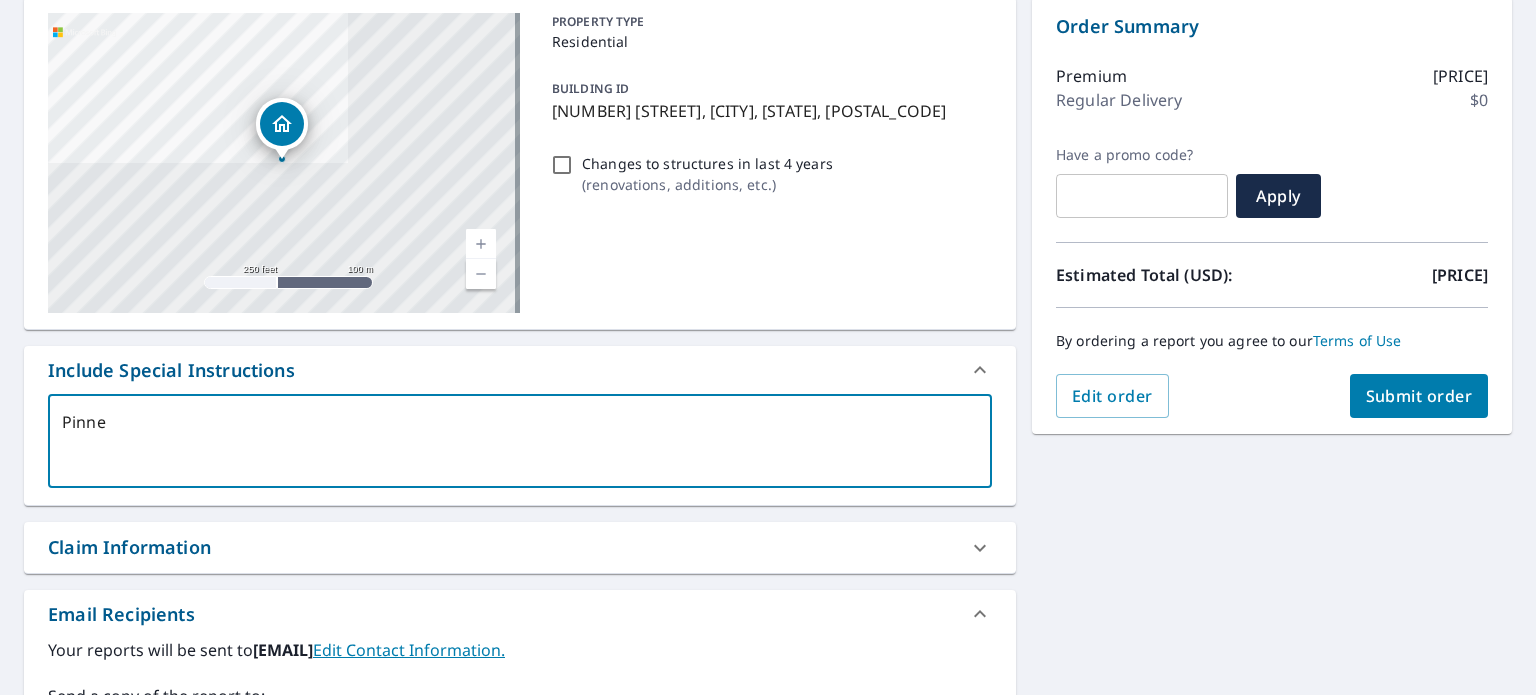 type on "Pinned" 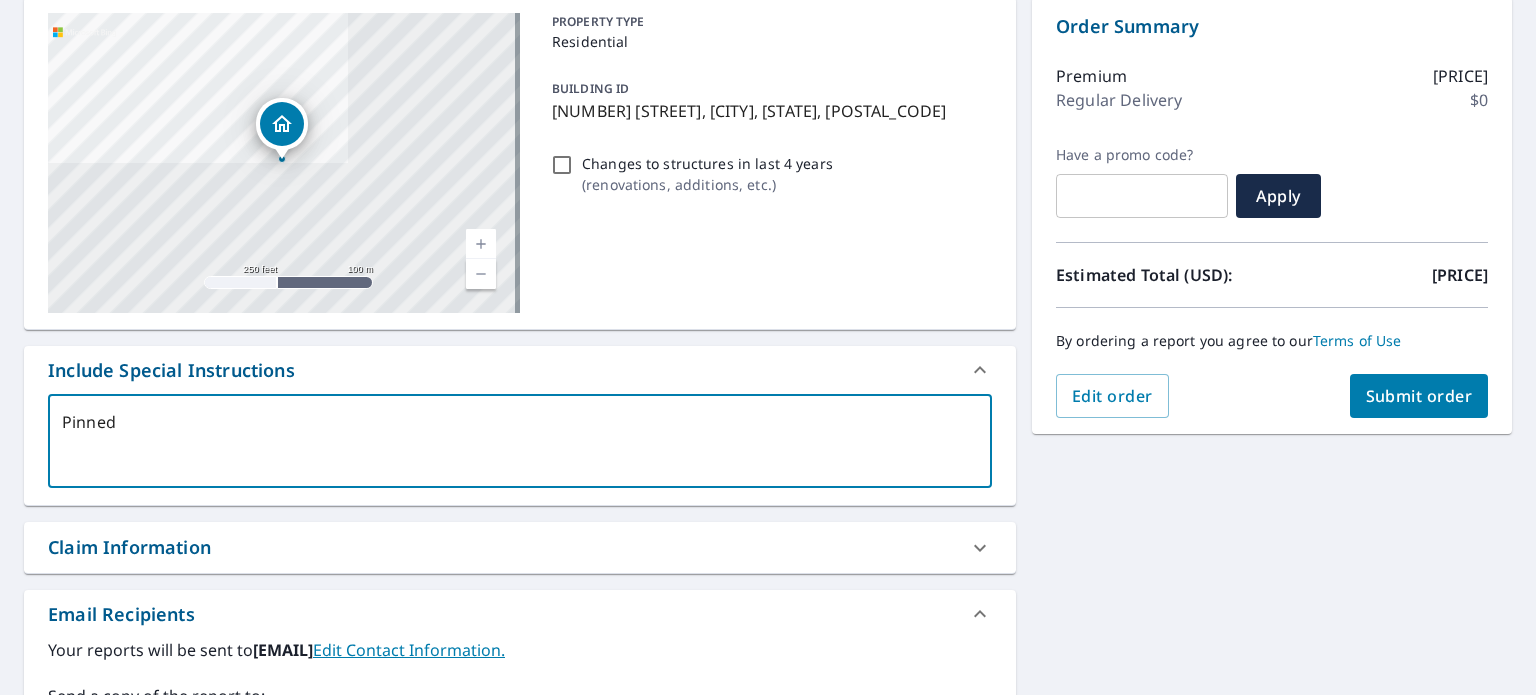 type on "Pinned" 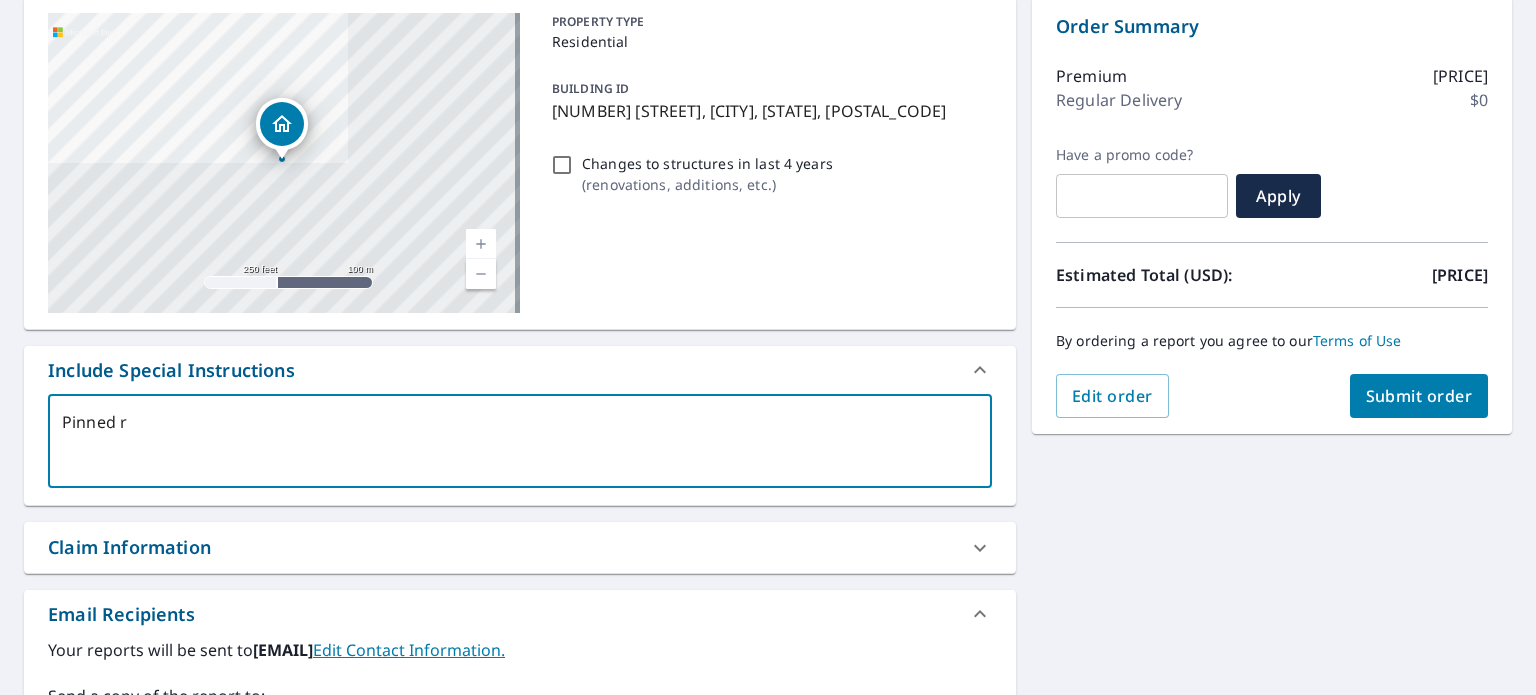 type on "Pinned ro" 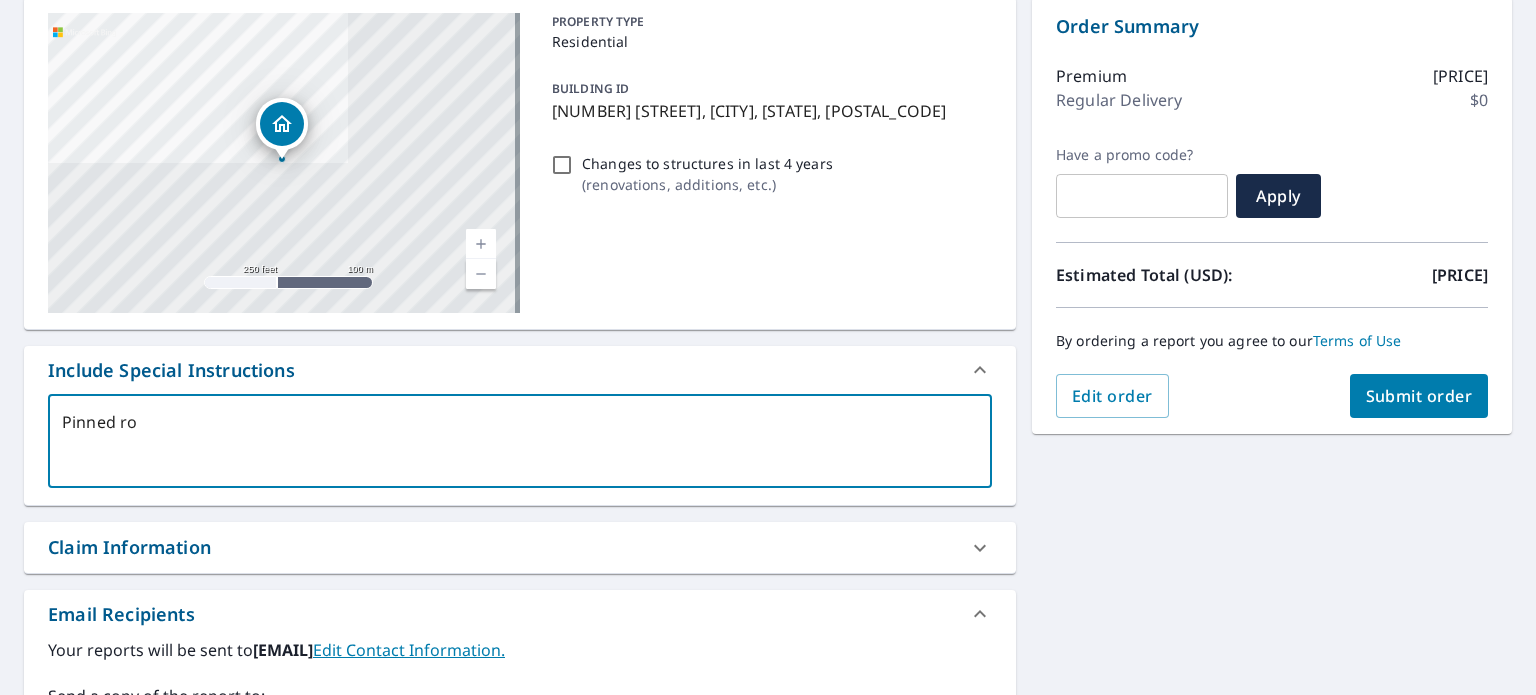 type on "Pinned roo" 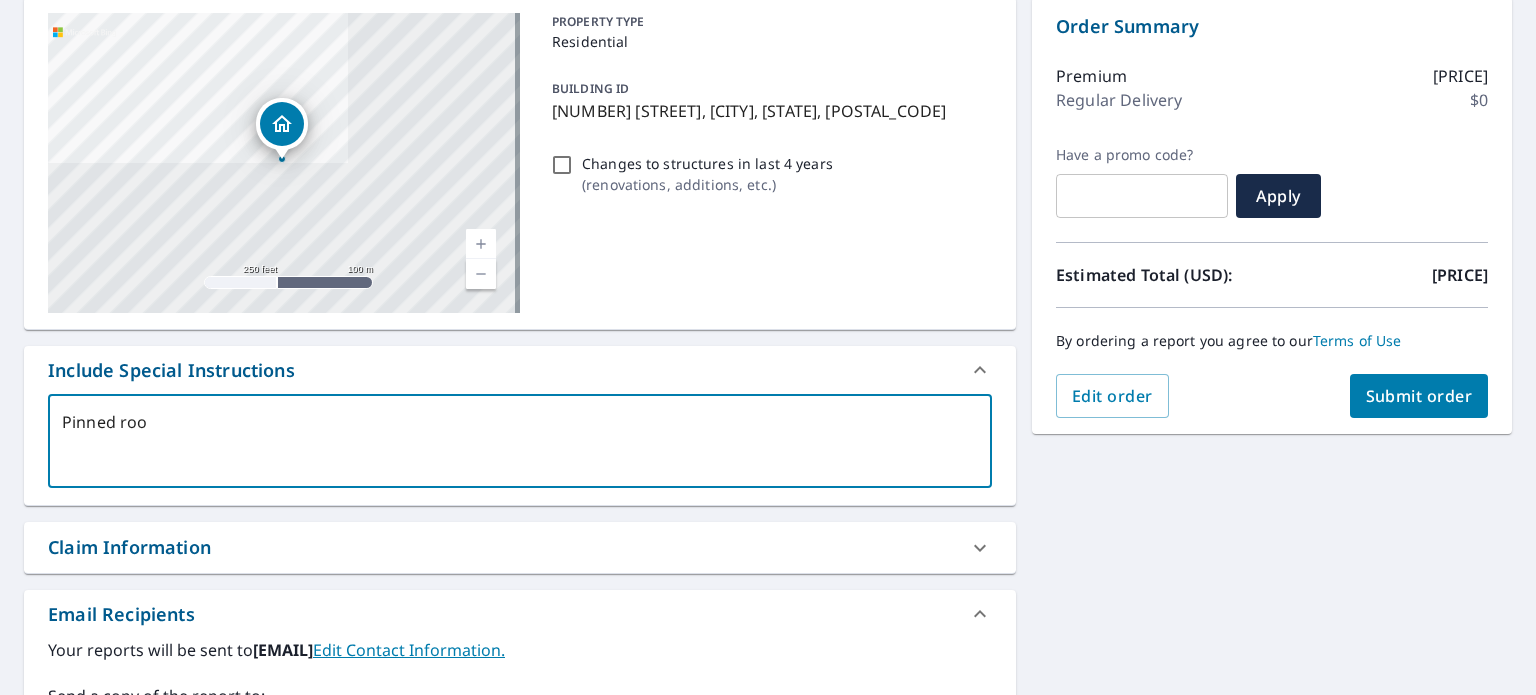 type on "x" 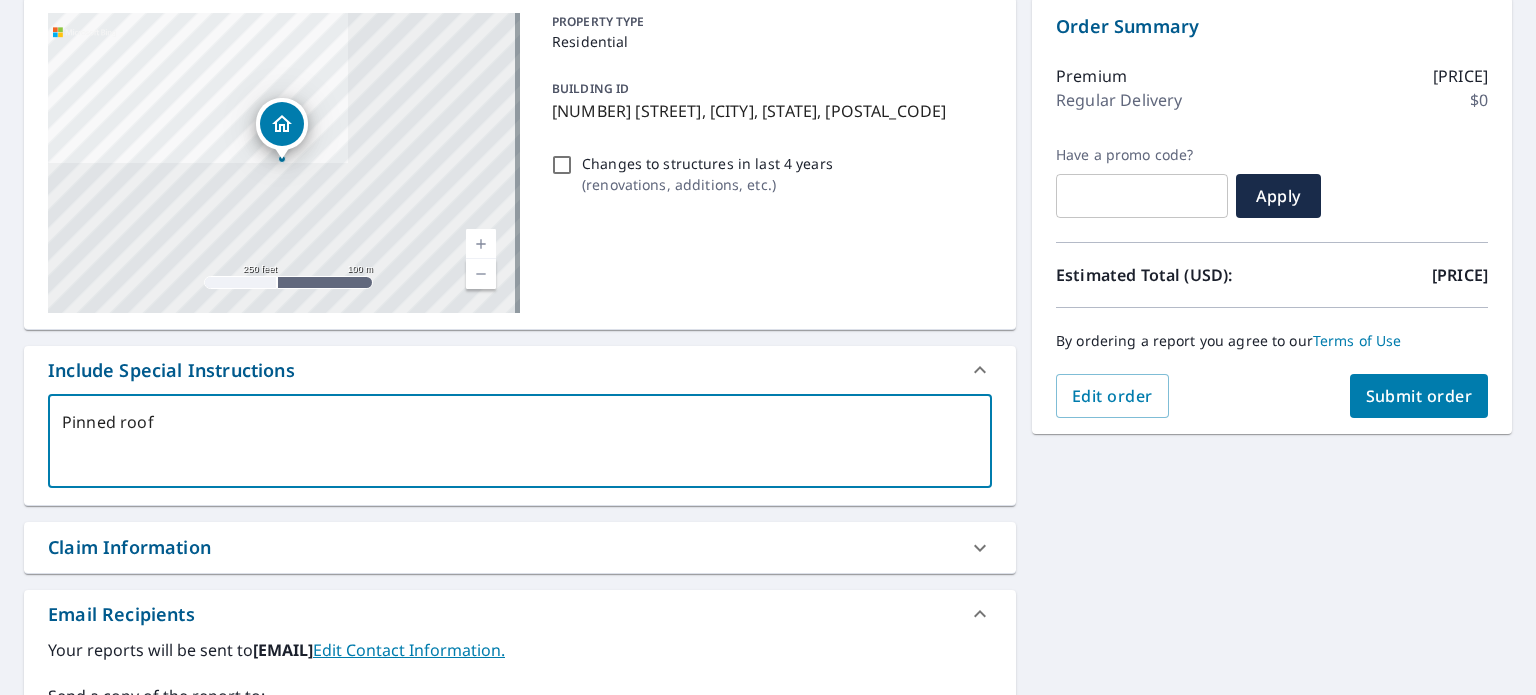 type on "Pinned roof" 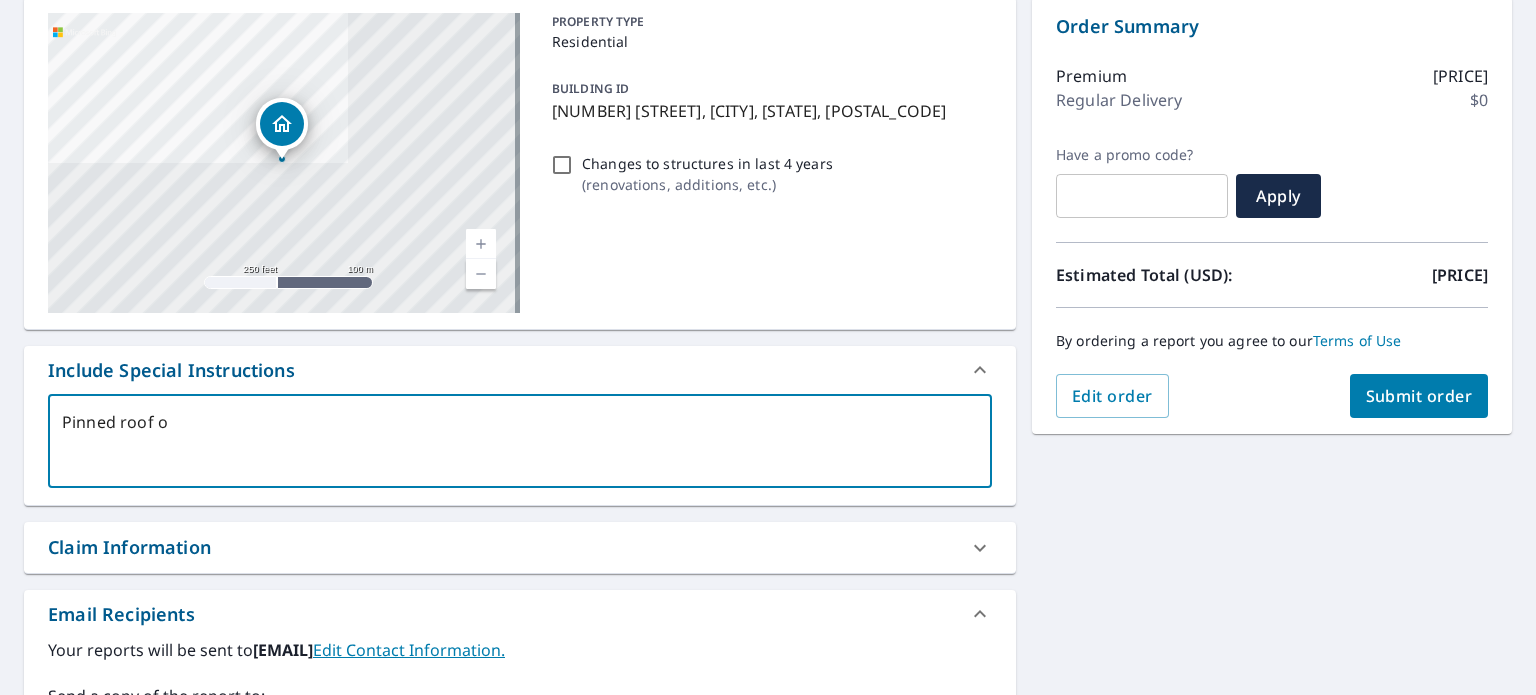 type on "Pinned roof on" 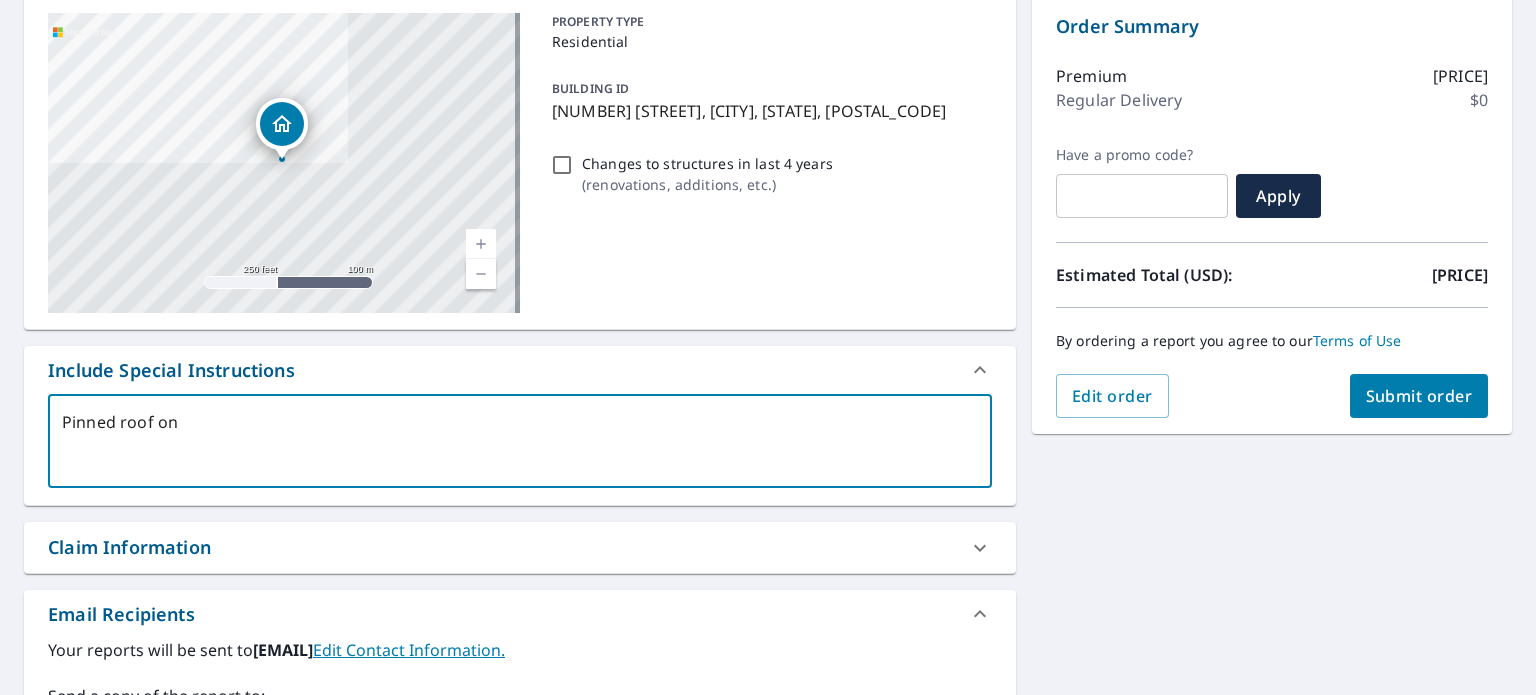 type on "Pinned roof onl" 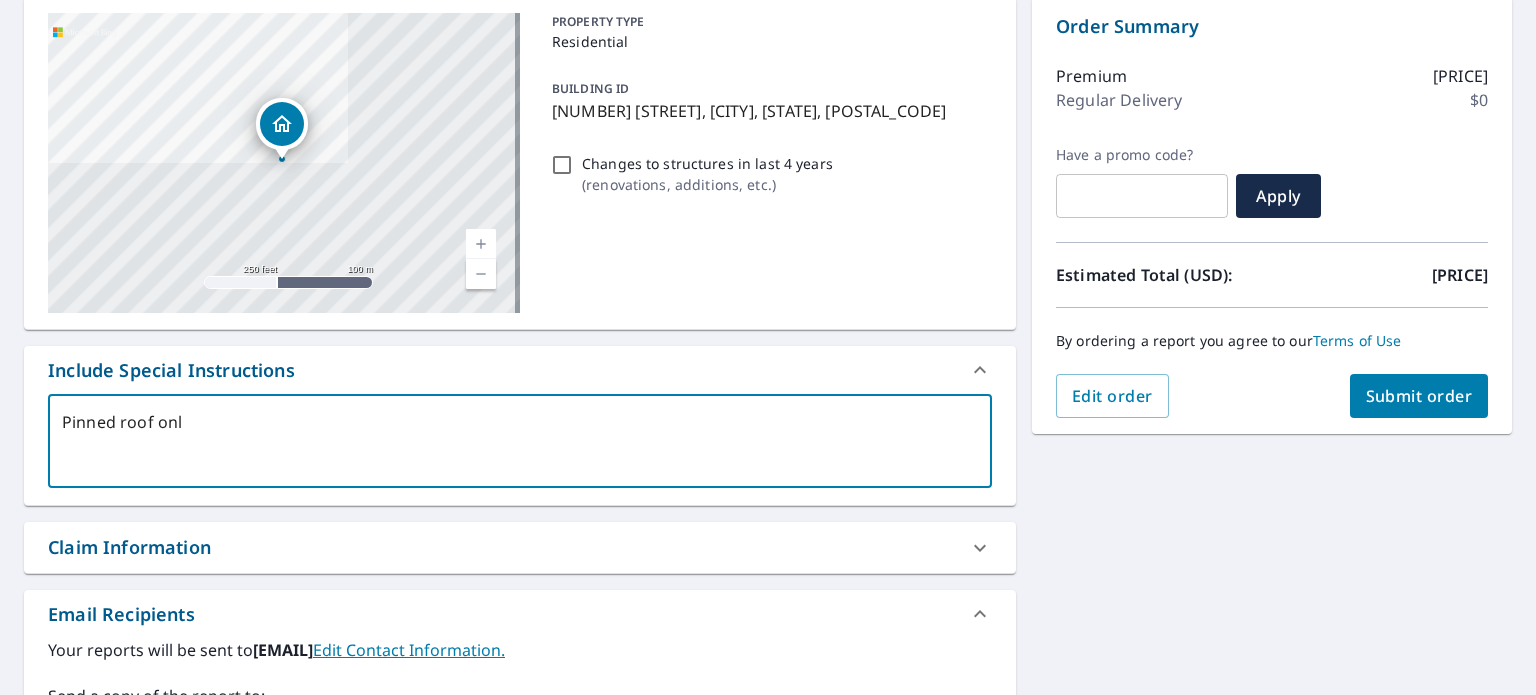 type on "Pinned roof only" 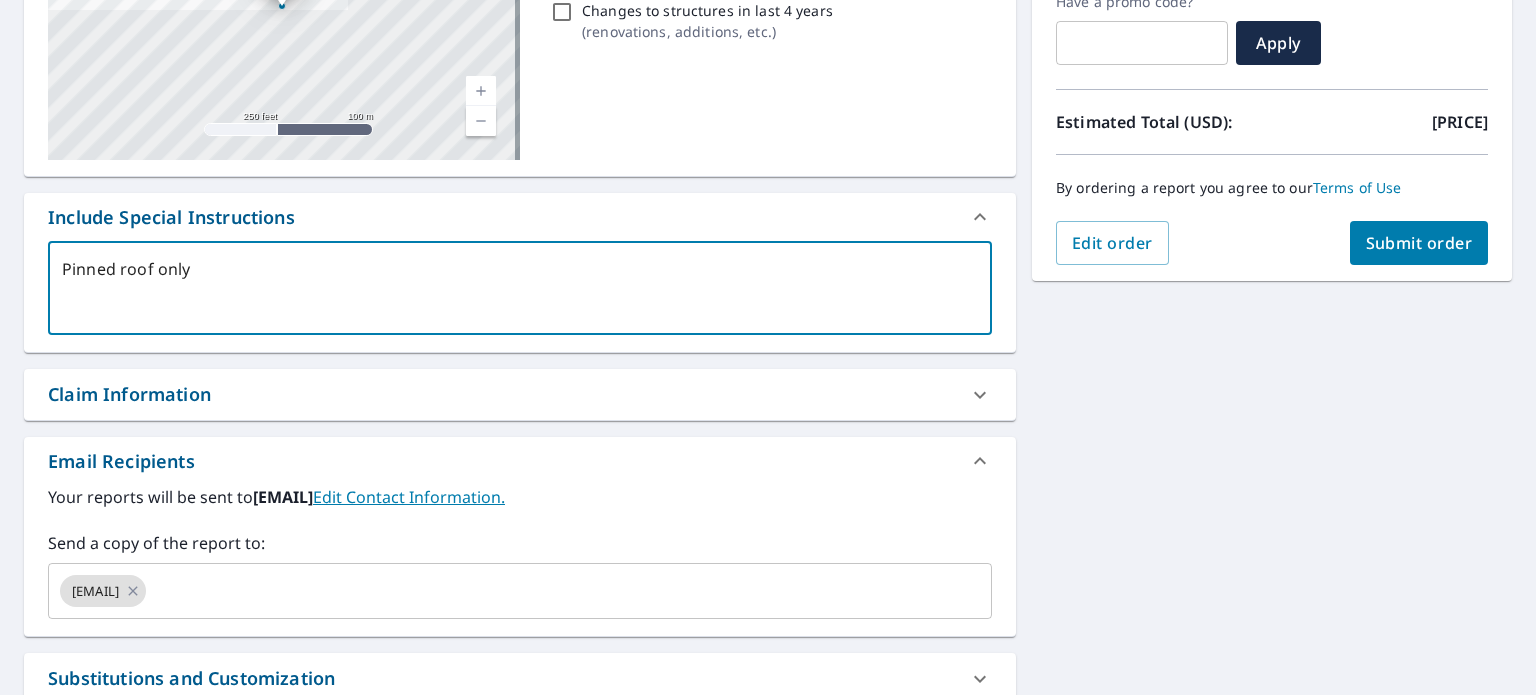 scroll, scrollTop: 404, scrollLeft: 0, axis: vertical 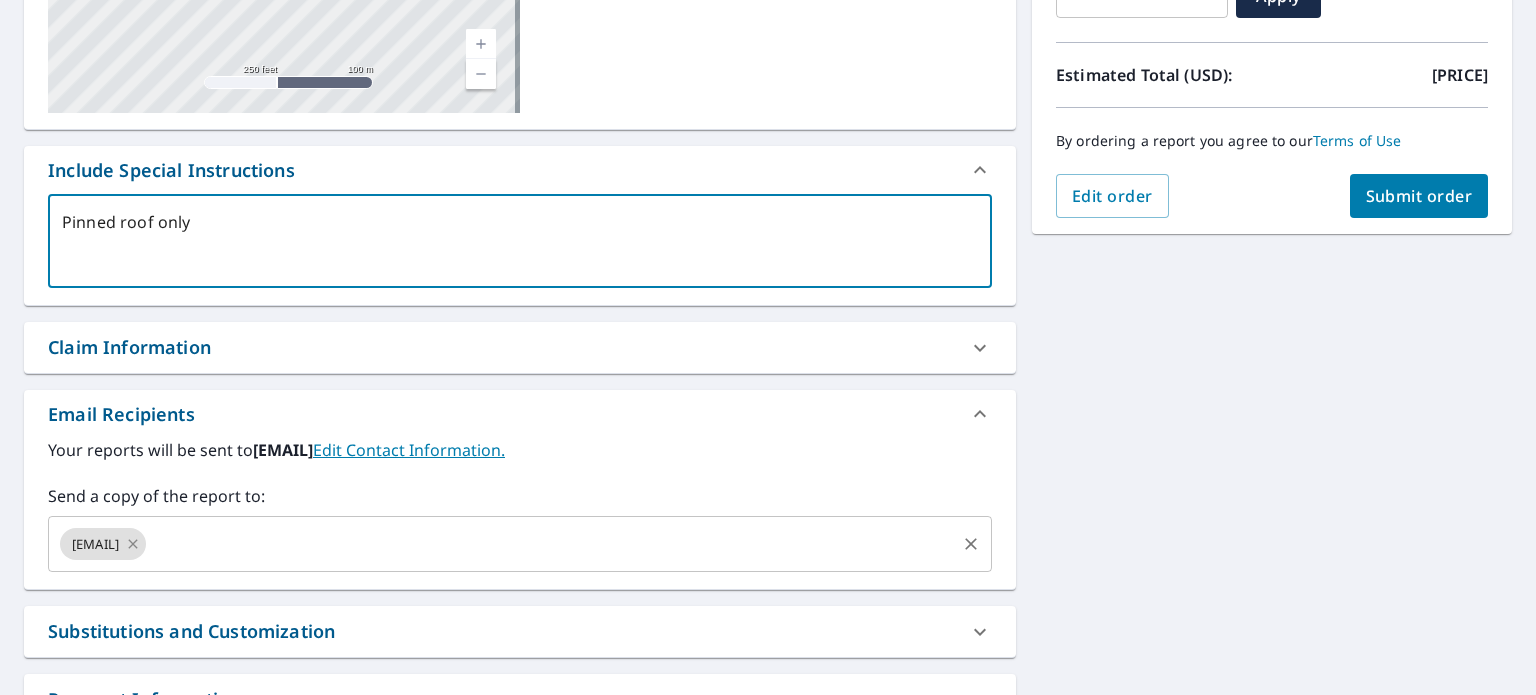 click 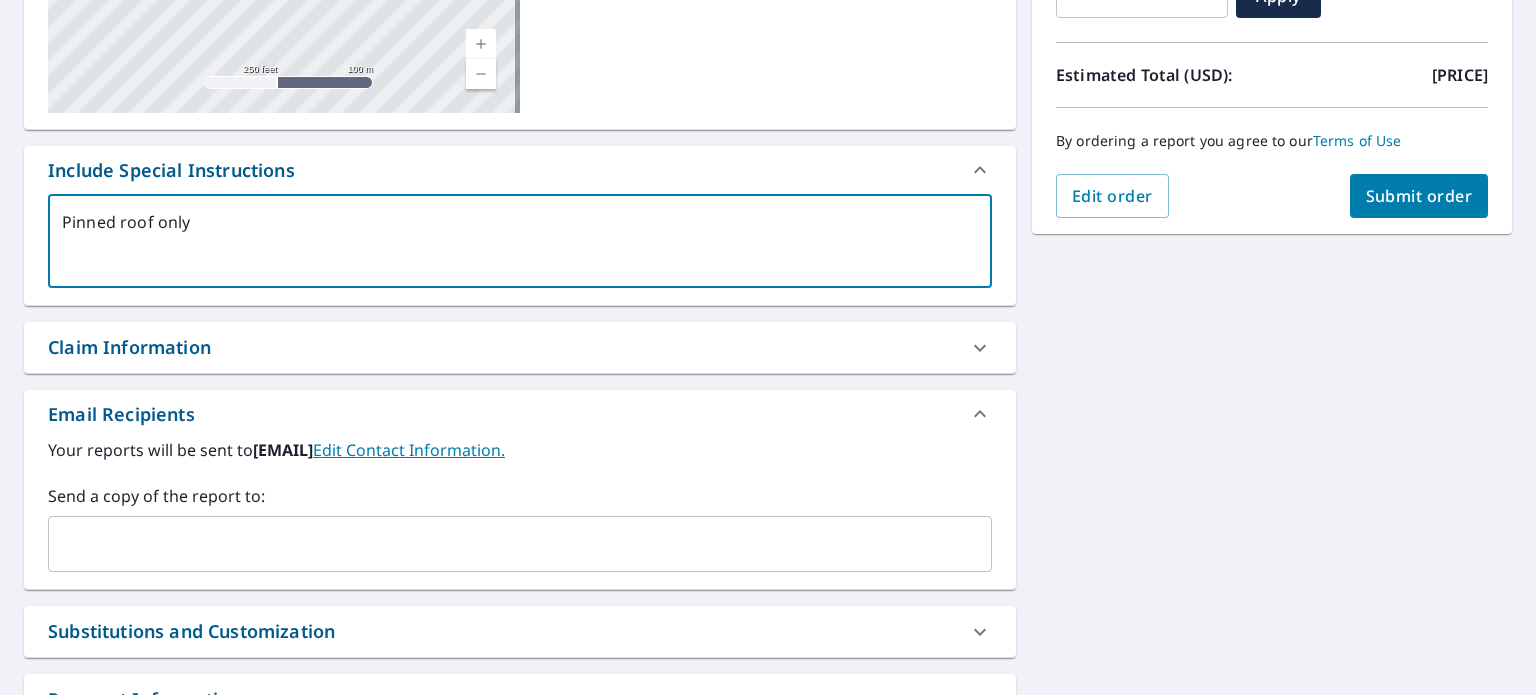 type on "Pinned roof onlyj" 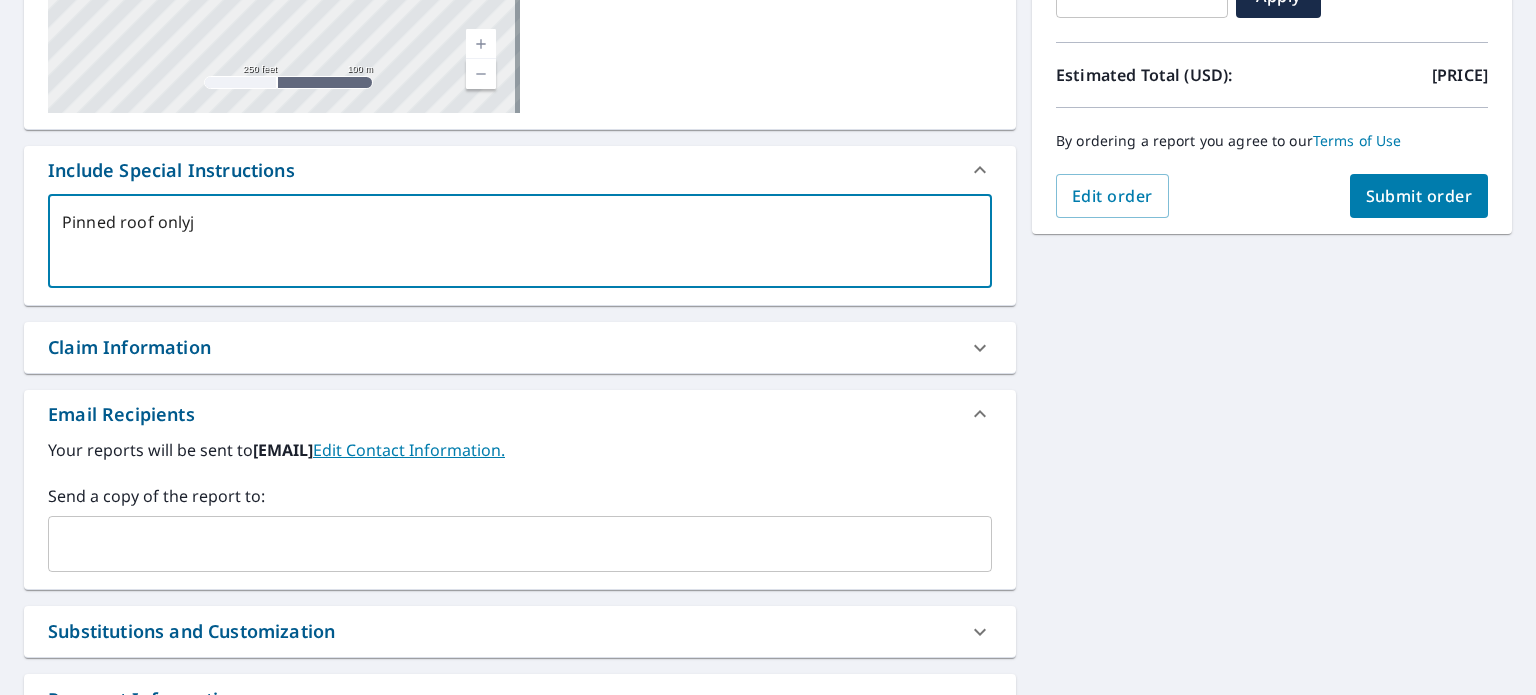 type on "Pinned roof onlyje" 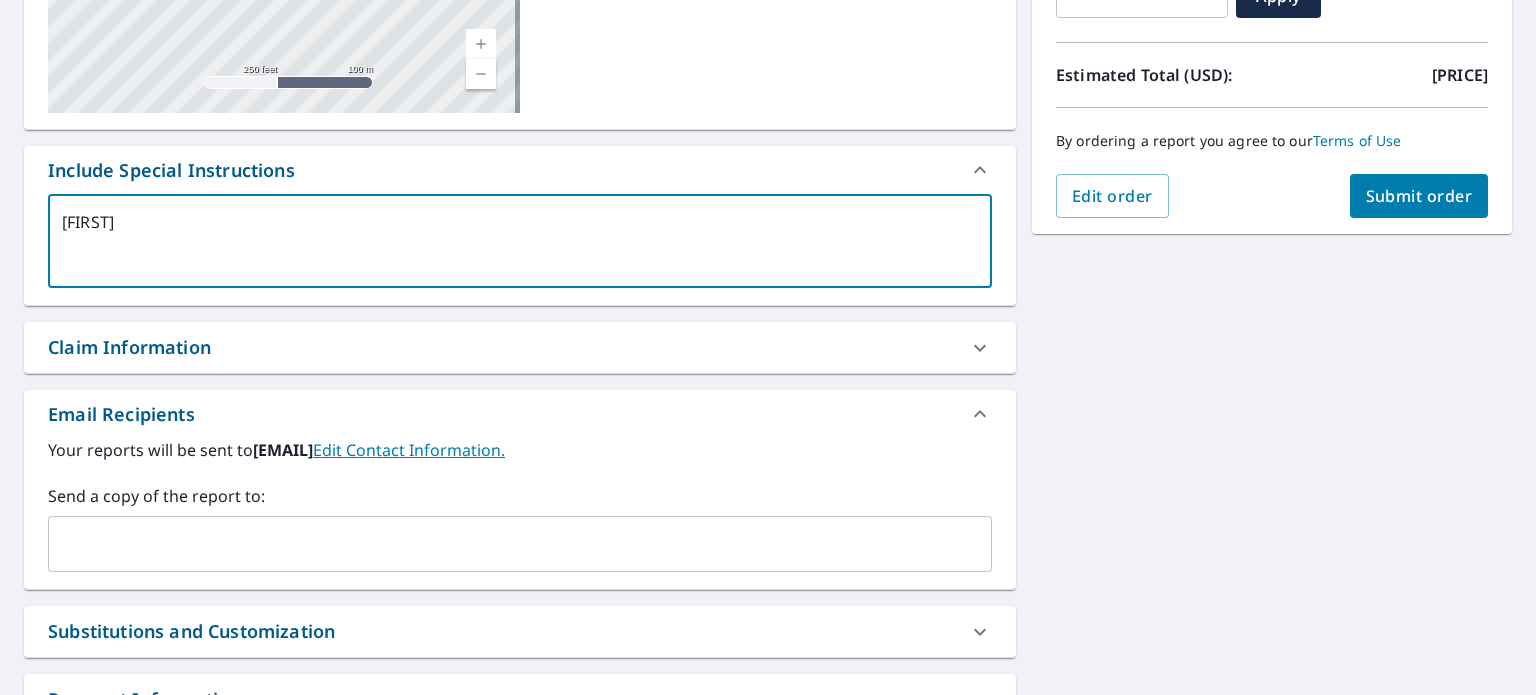 type on "Pinned roof onlyjef" 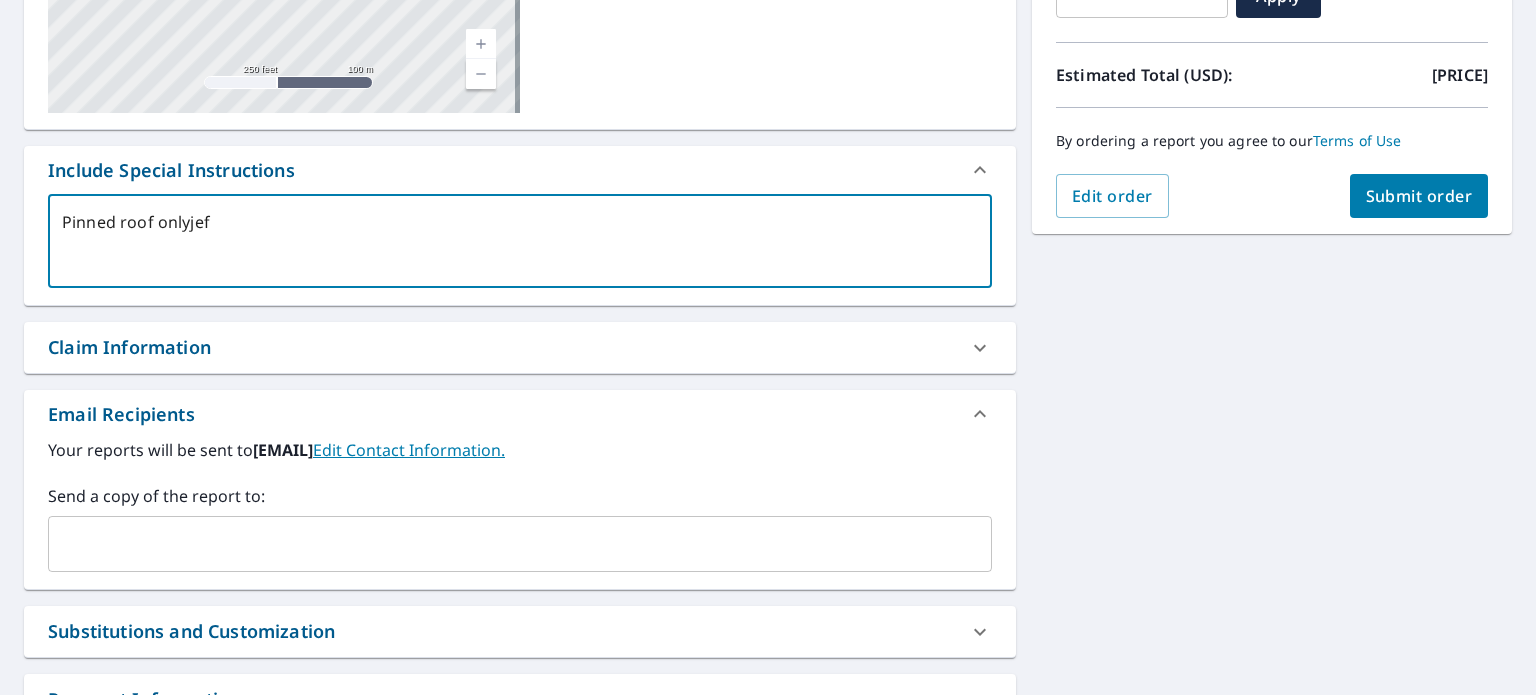 type on "Pinned roof onlyjeff" 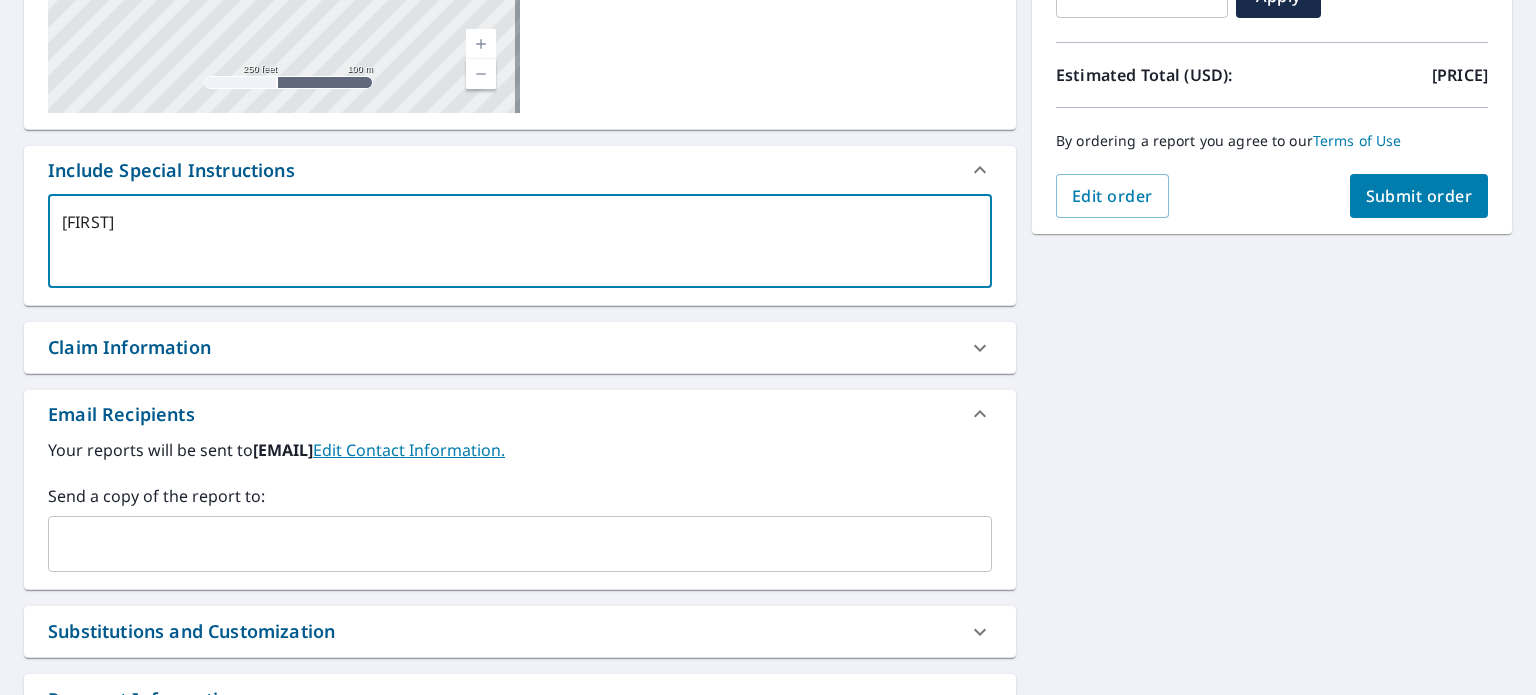 type on "Pinned roof onlyjef" 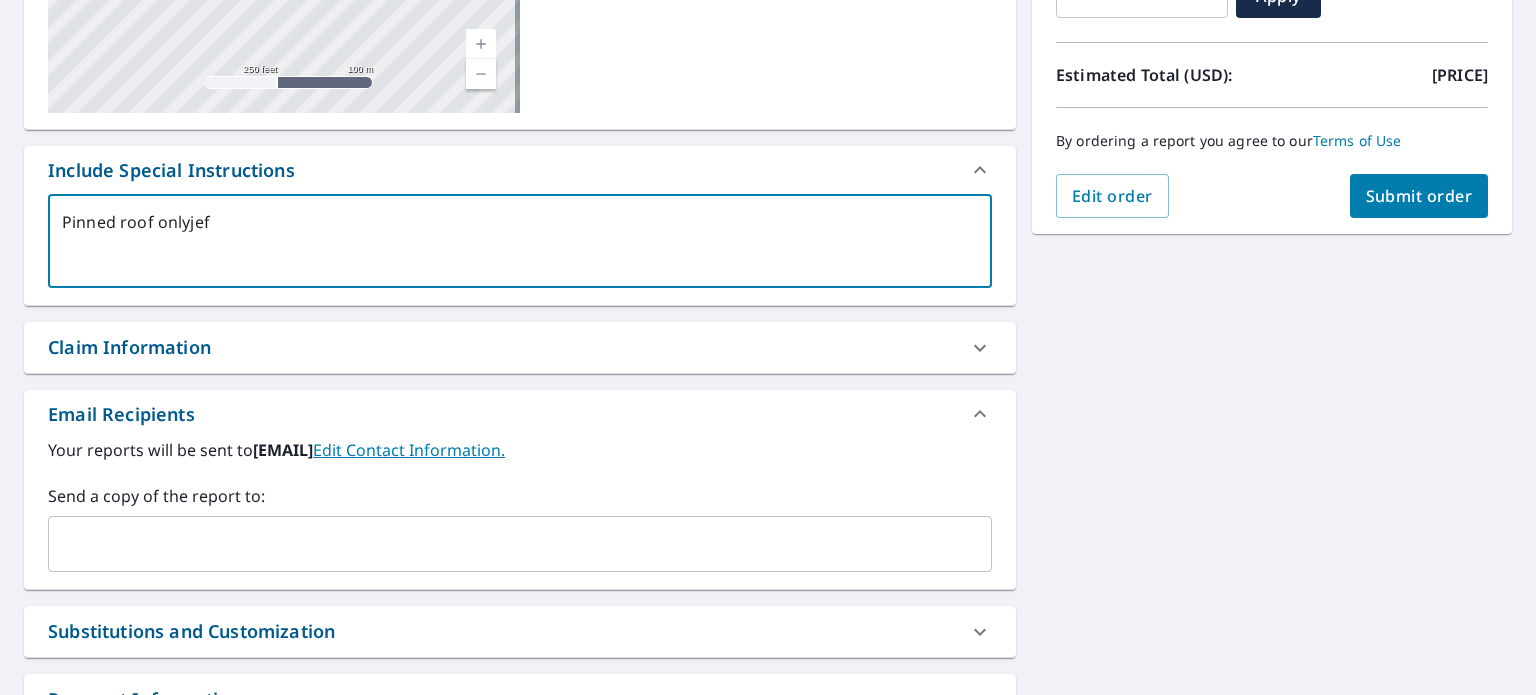 type on "Pinned roof onlyje" 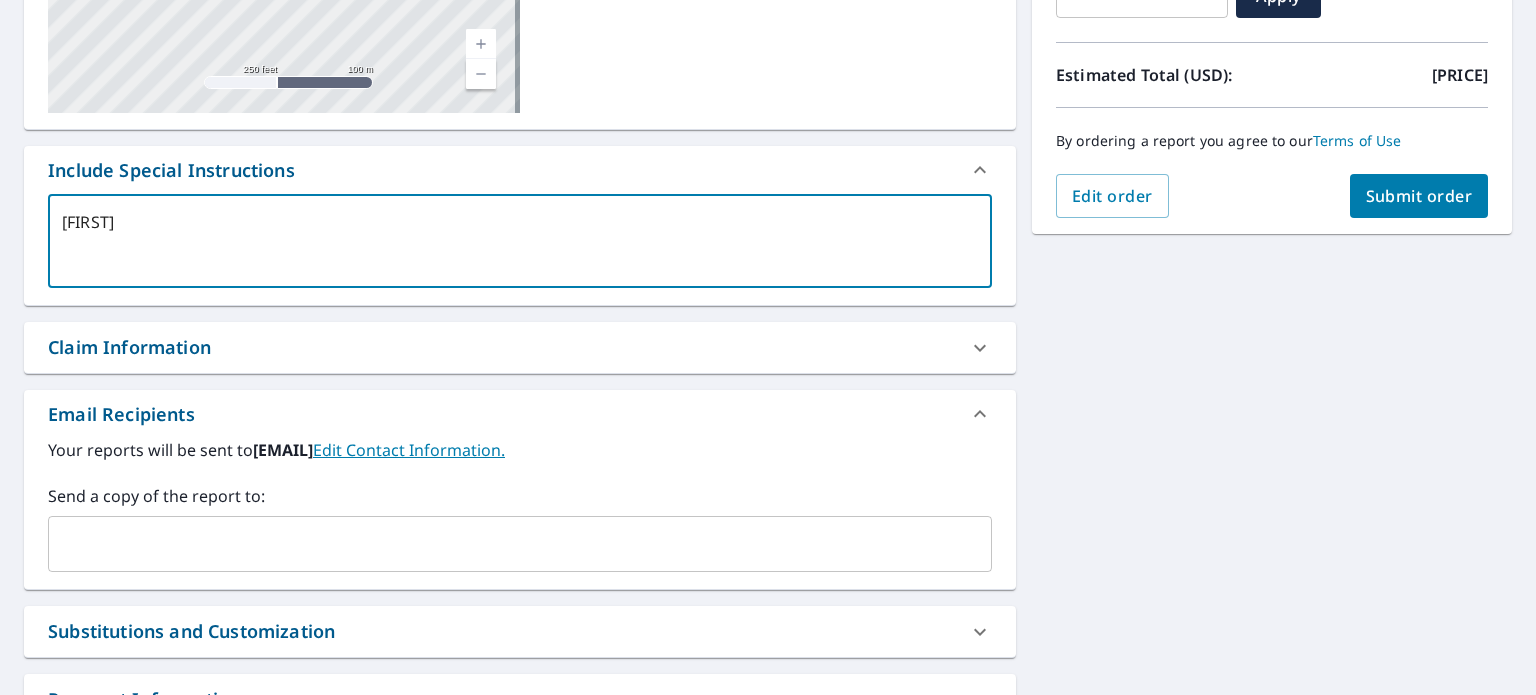 type on "Pinned roof onlyj" 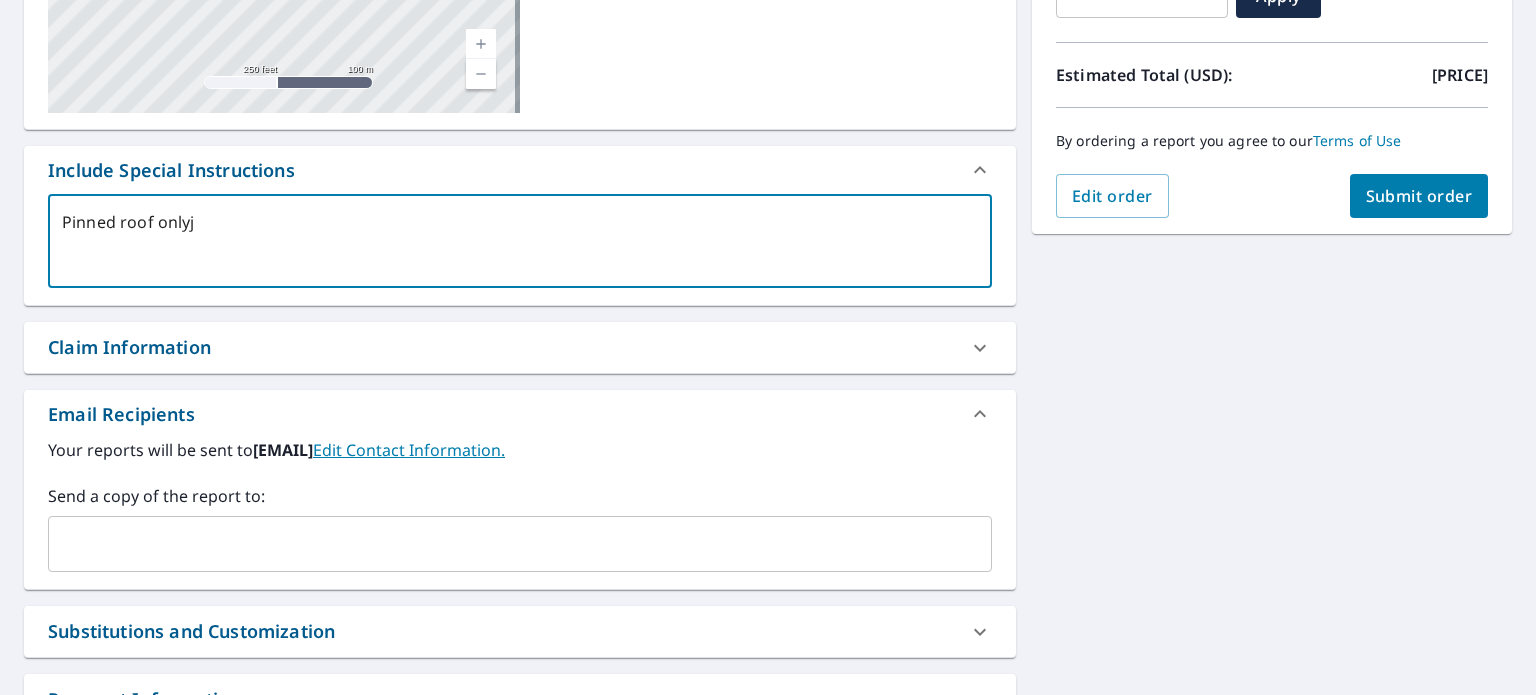 type on "Pinned roof only" 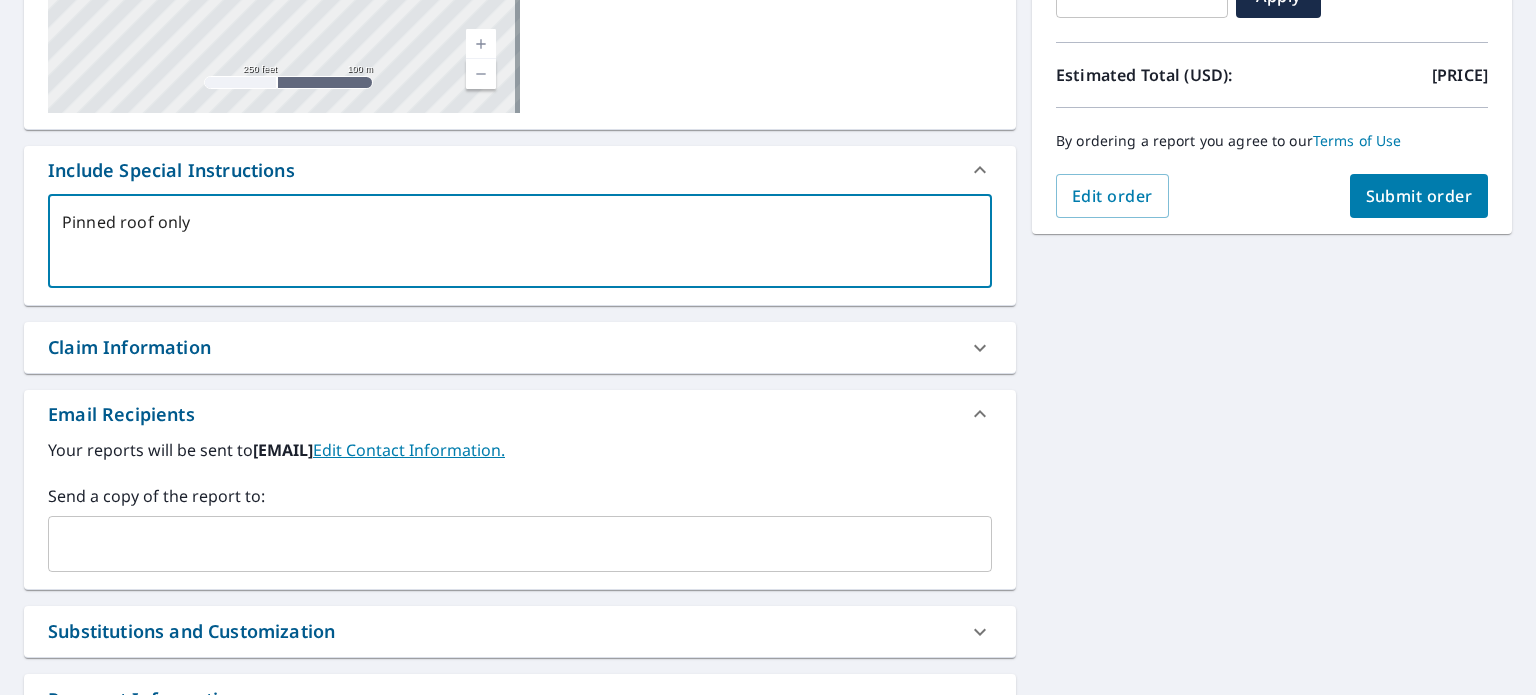 type on "Pinned roof only" 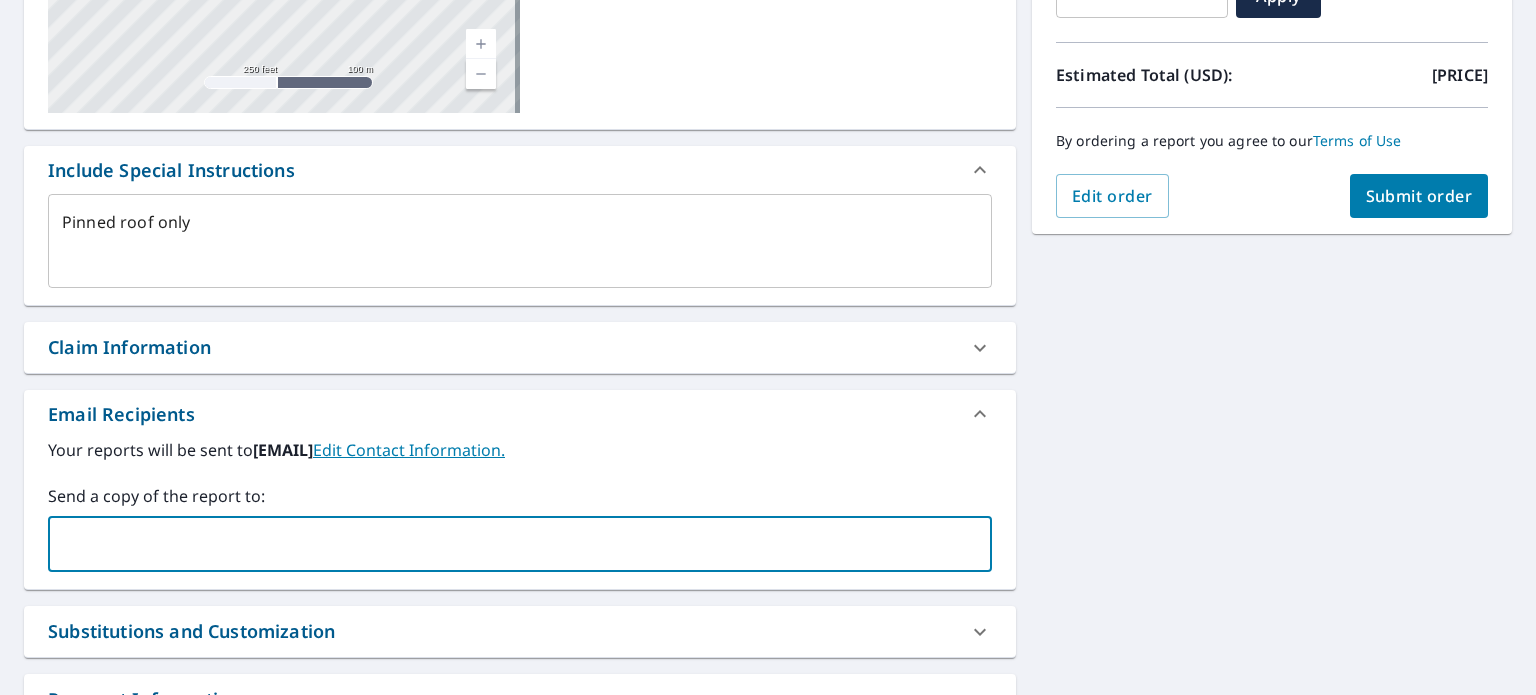 click at bounding box center [505, 544] 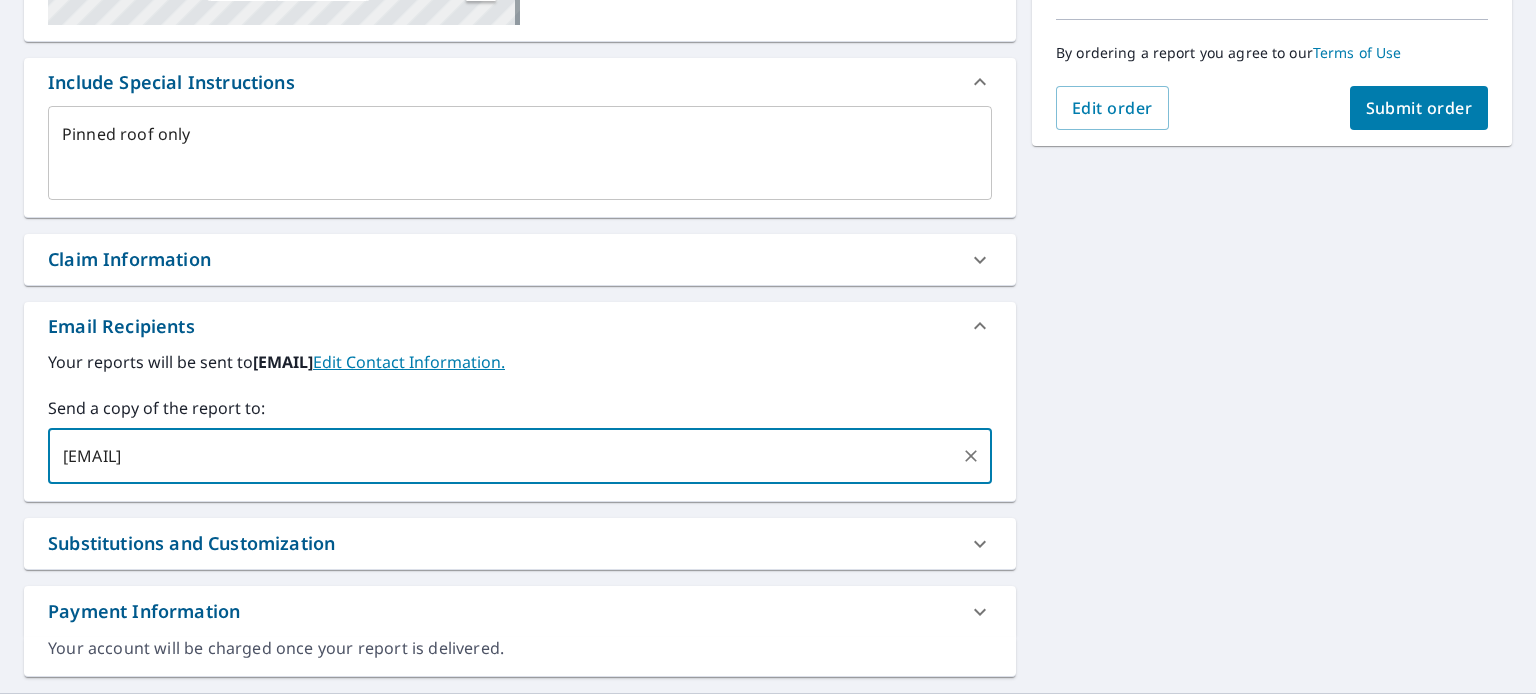 scroll, scrollTop: 339, scrollLeft: 0, axis: vertical 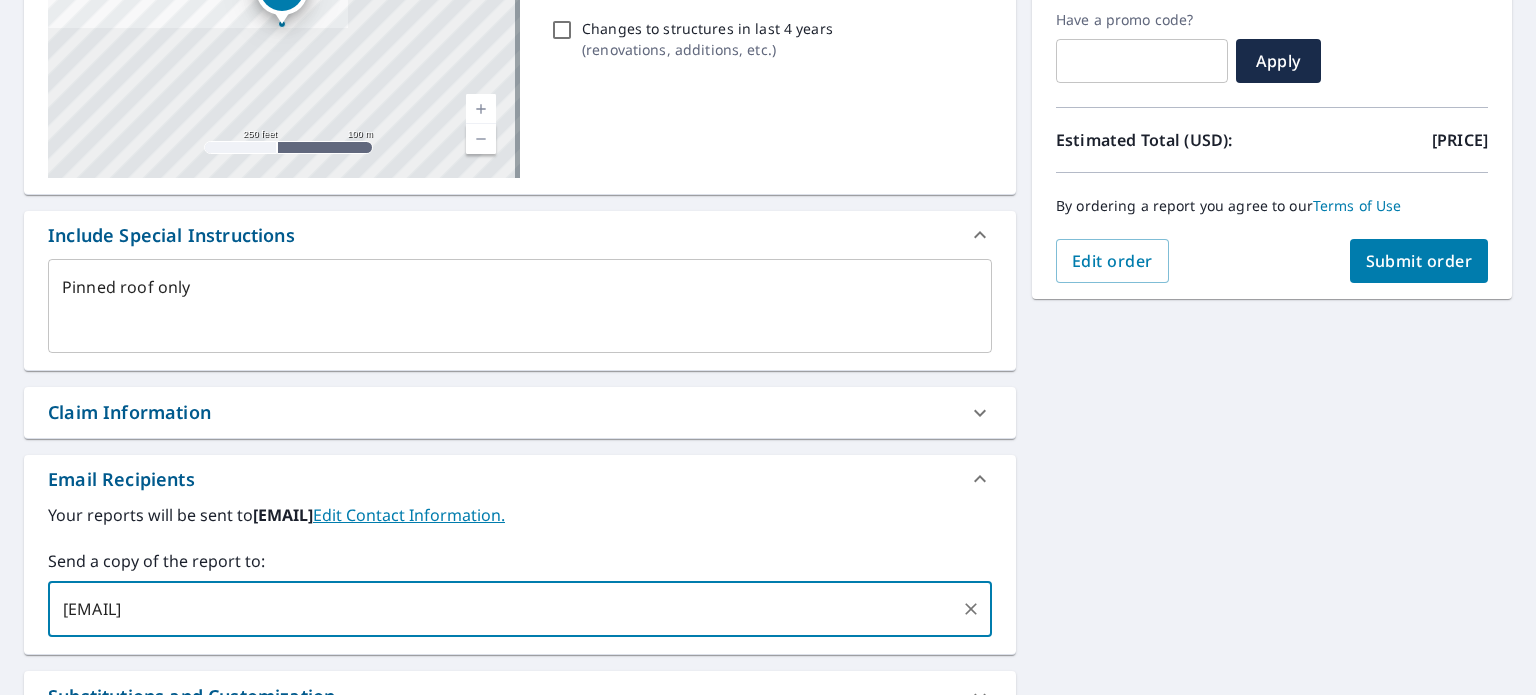 type on "[EMAIL]" 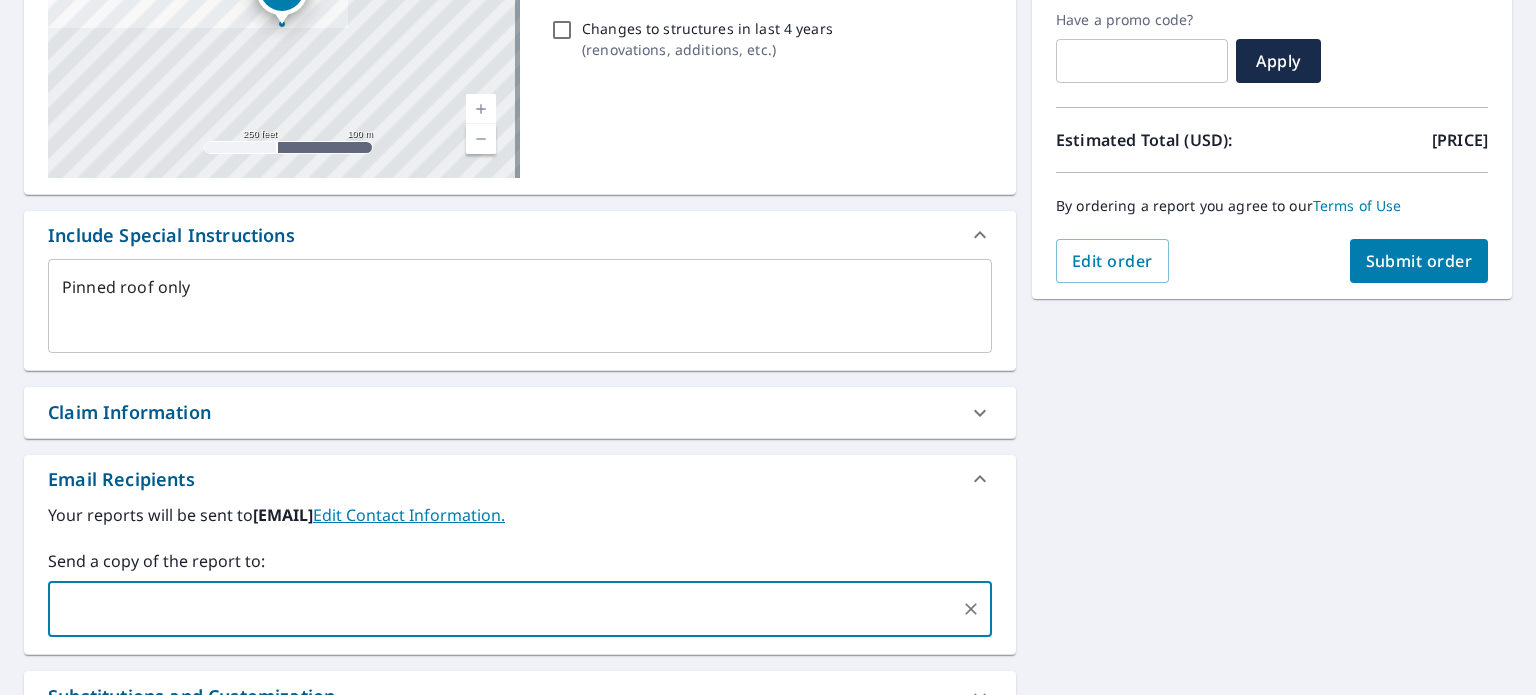 click on "Claim Information" at bounding box center [502, 412] 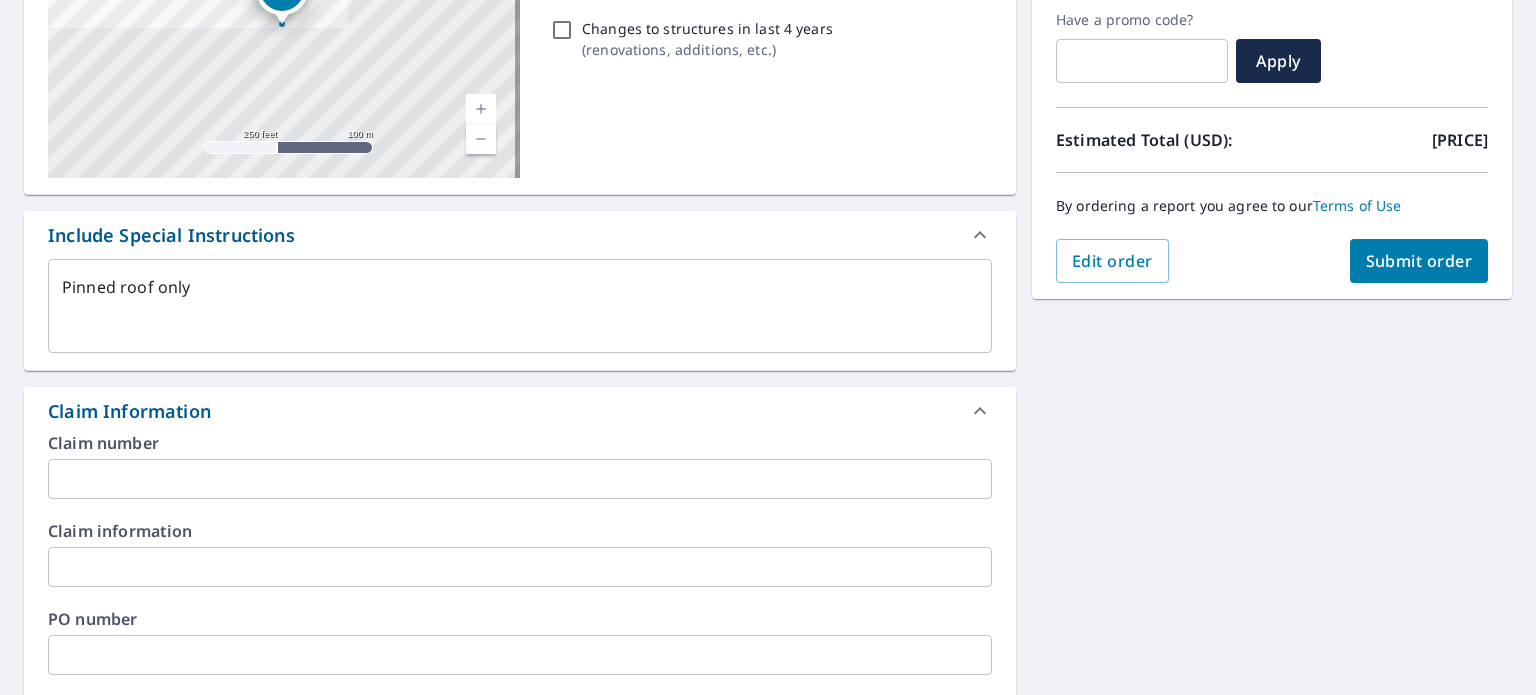 click on "Submit order" at bounding box center (1419, 261) 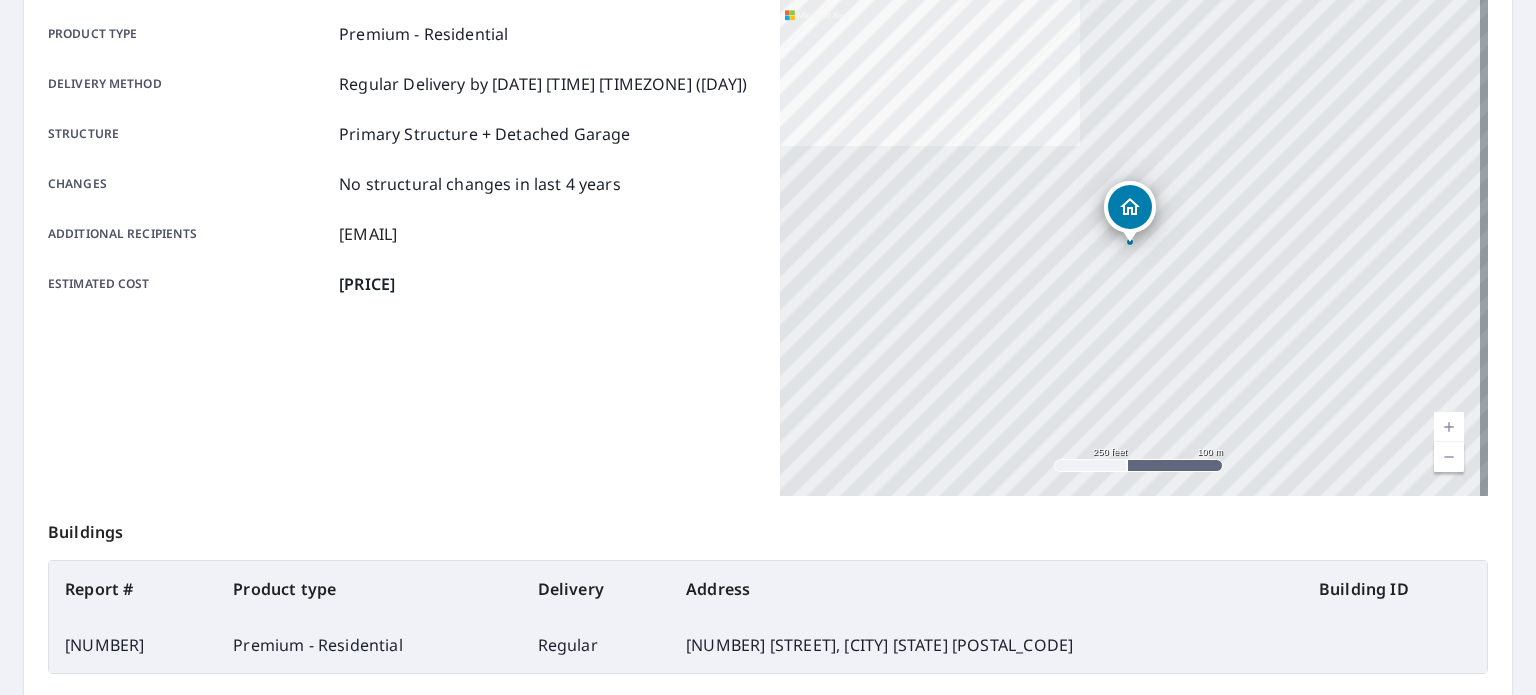 scroll, scrollTop: 139, scrollLeft: 0, axis: vertical 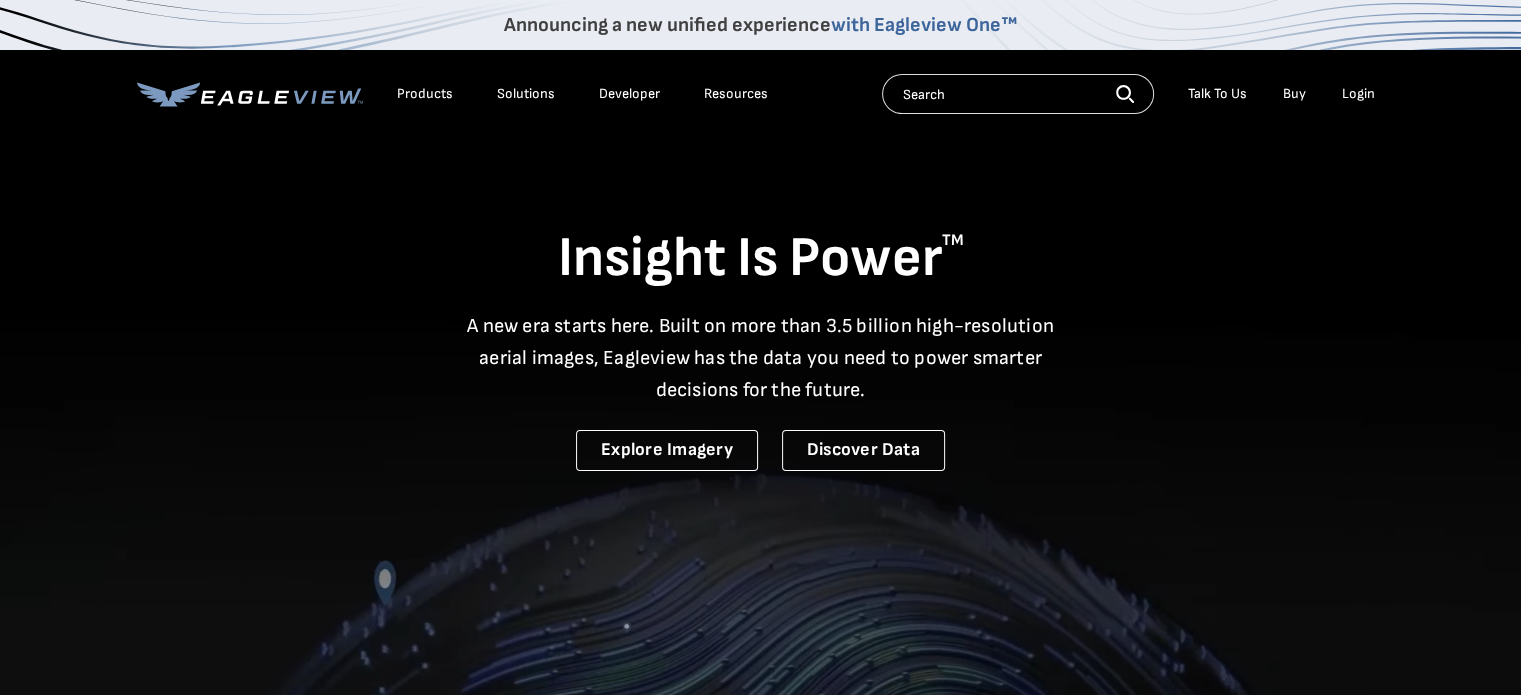 click on "Login" at bounding box center (1358, 94) 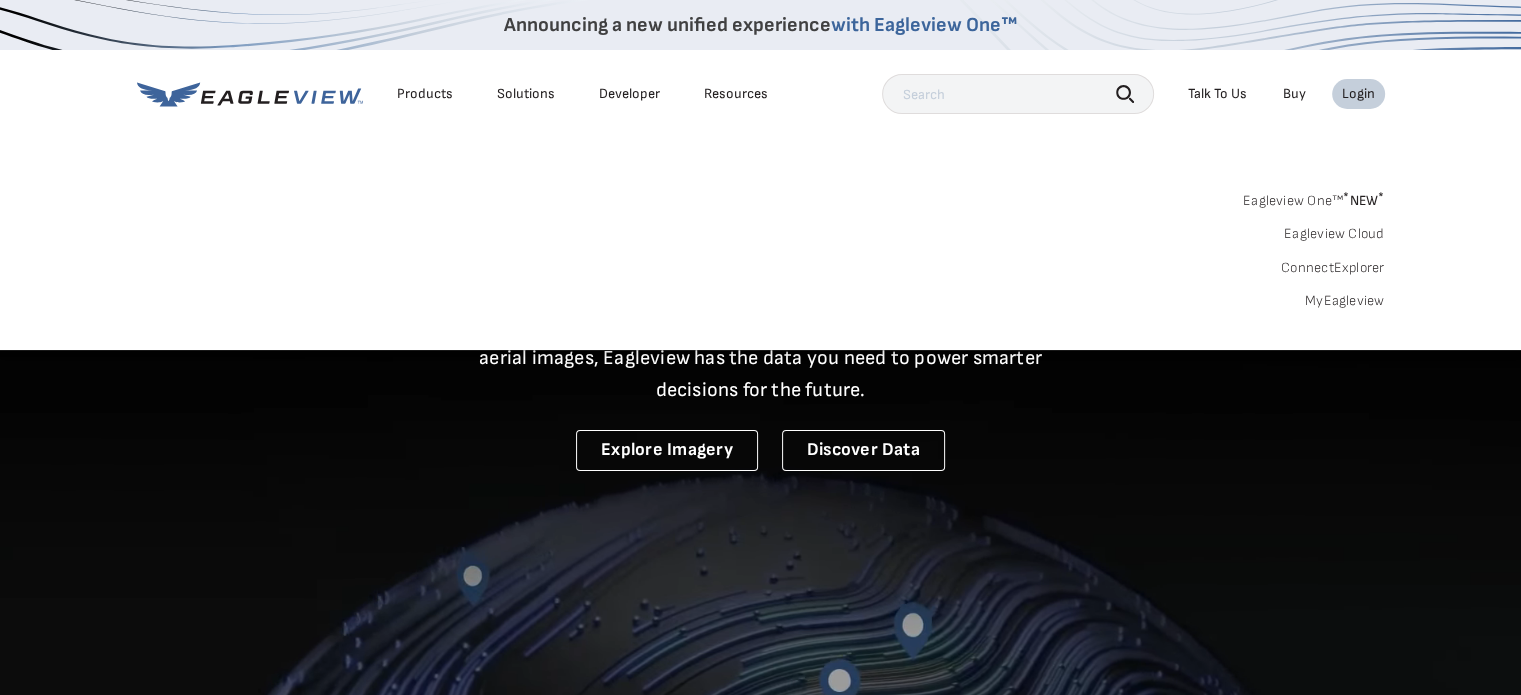 click on "MyEagleview" at bounding box center (1345, 301) 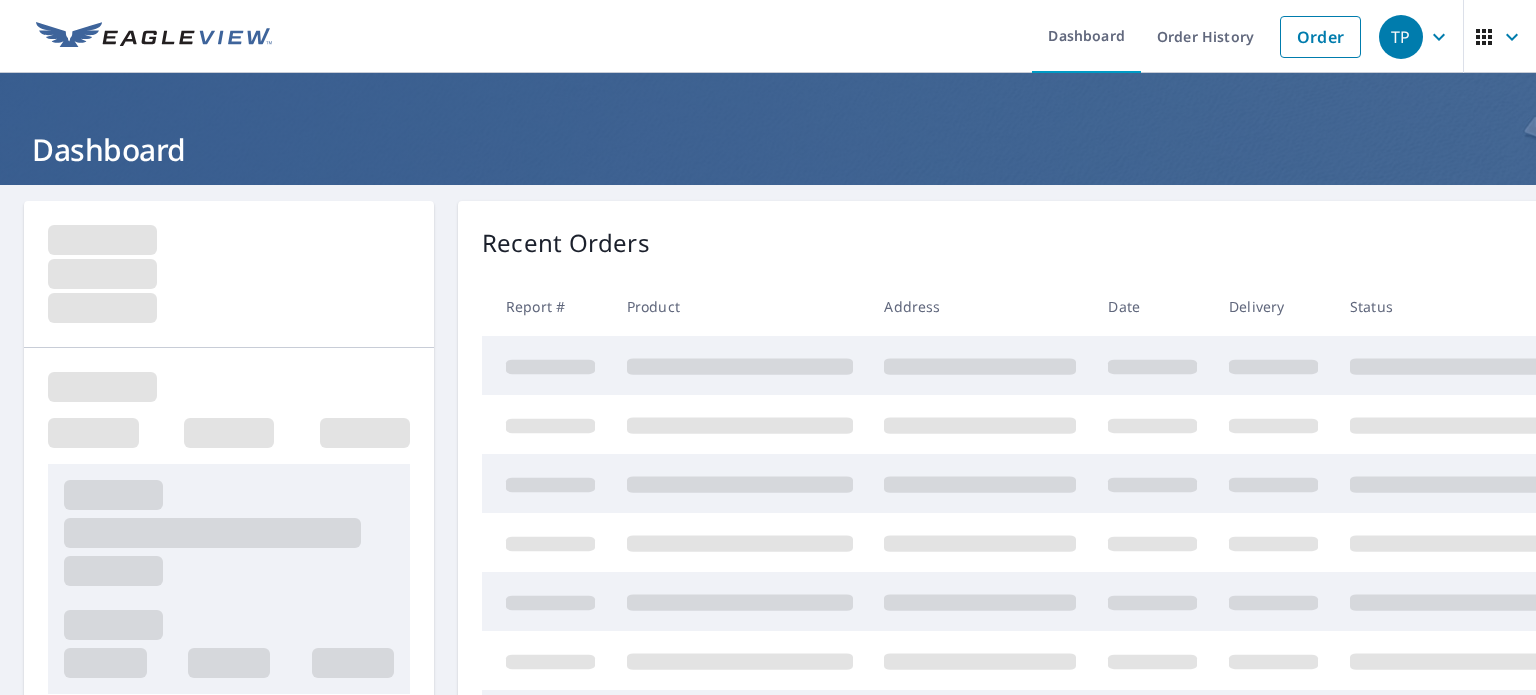 scroll, scrollTop: 0, scrollLeft: 0, axis: both 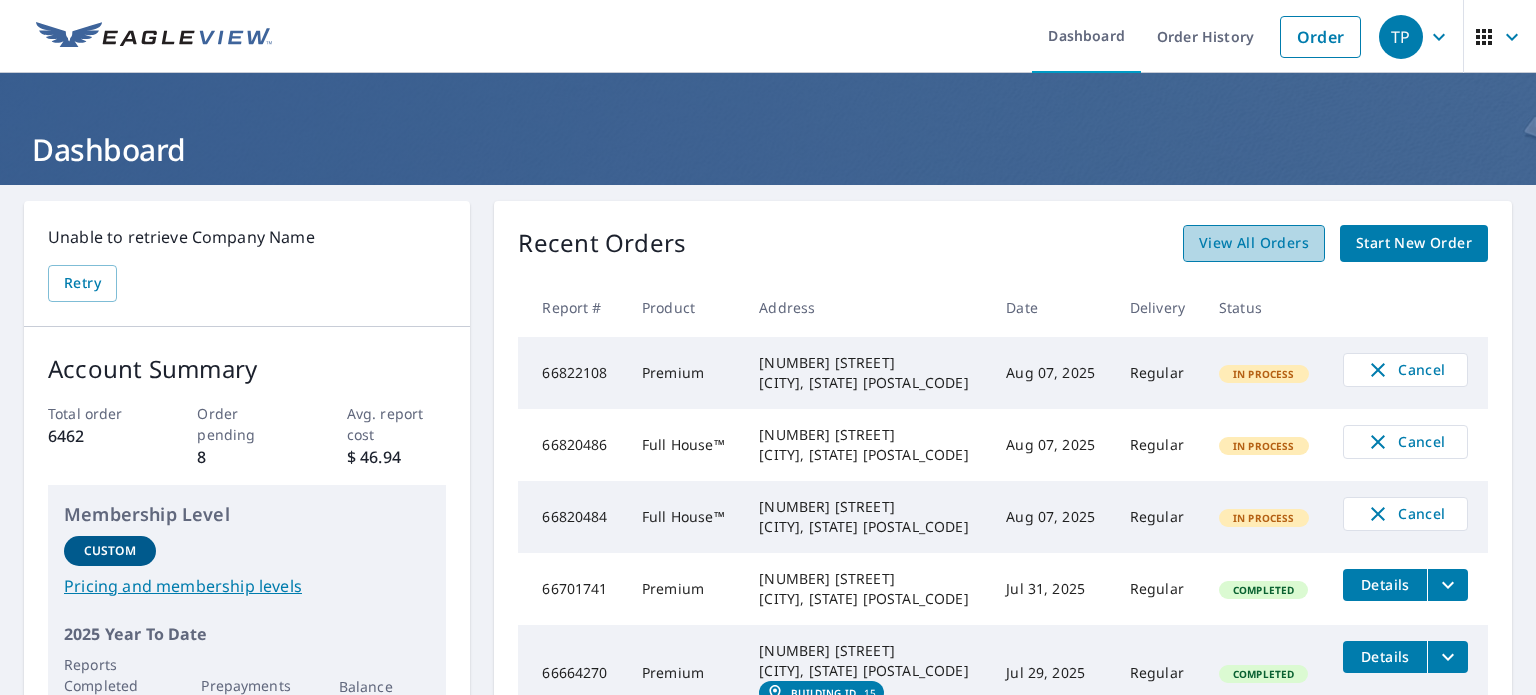 click on "View All Orders" at bounding box center (1254, 243) 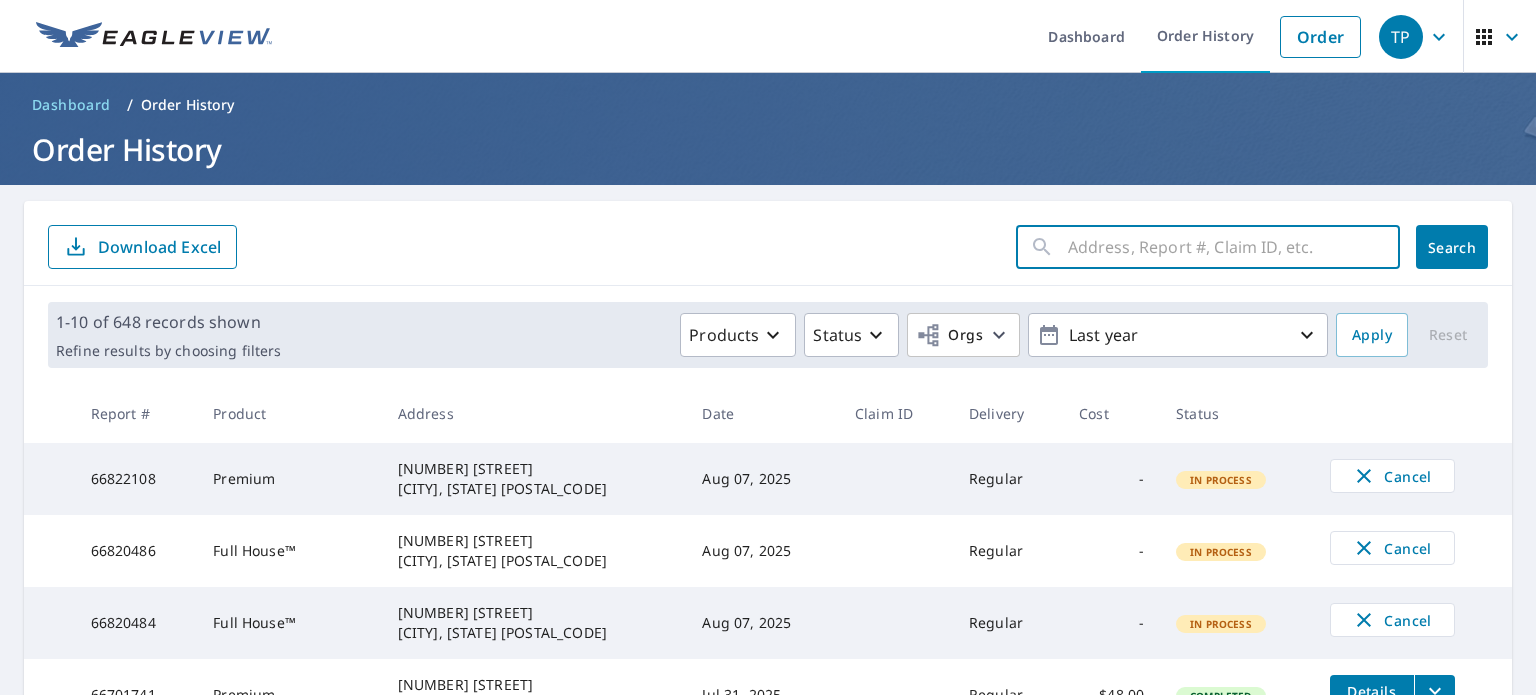 click at bounding box center [1234, 247] 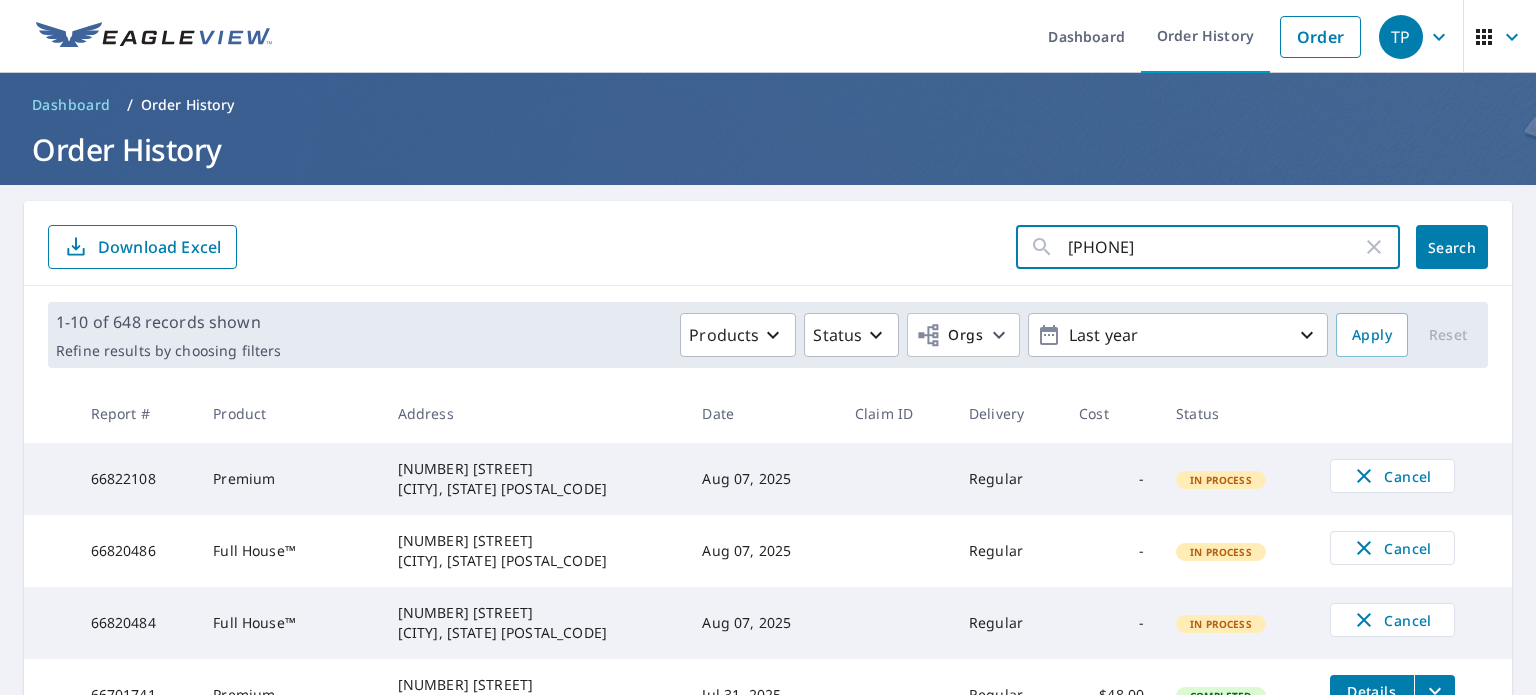 type on "815-820 Sorrento Place" 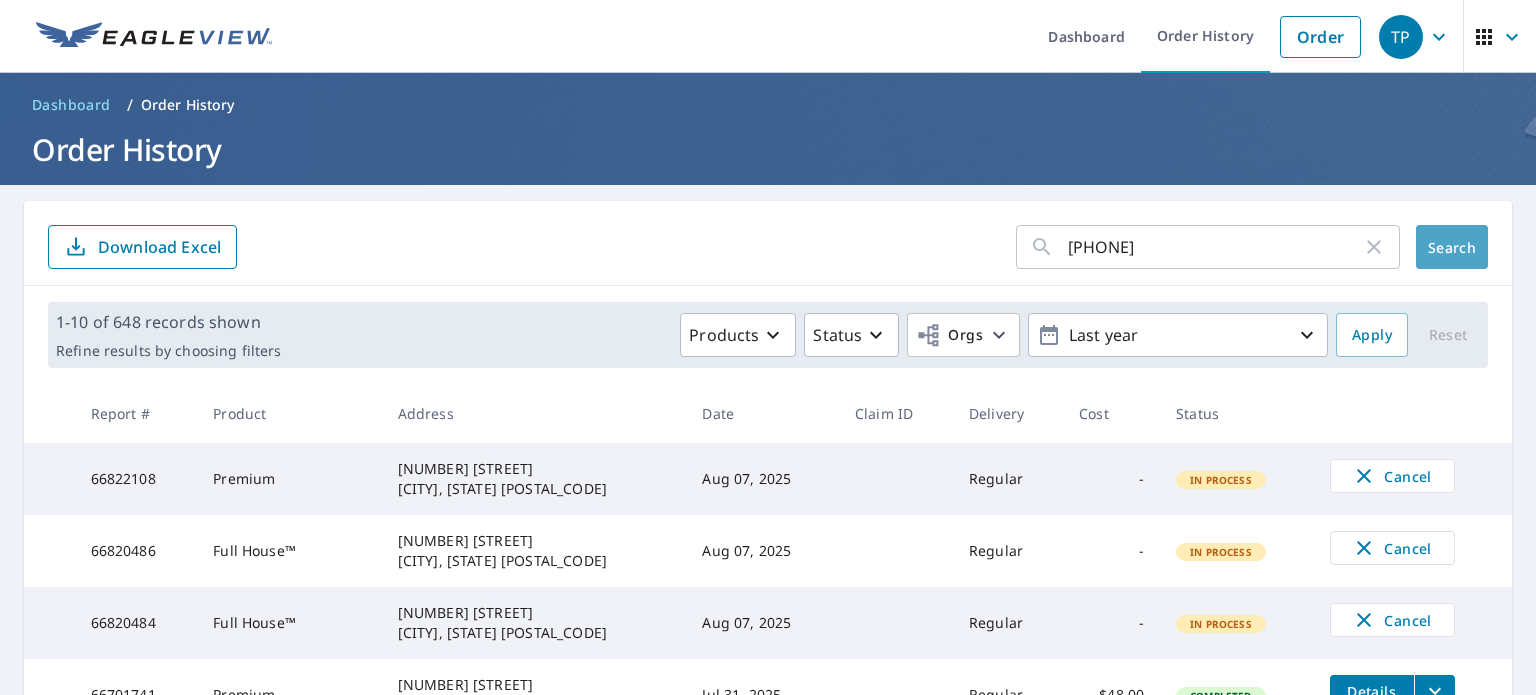 click on "Search" at bounding box center (1452, 247) 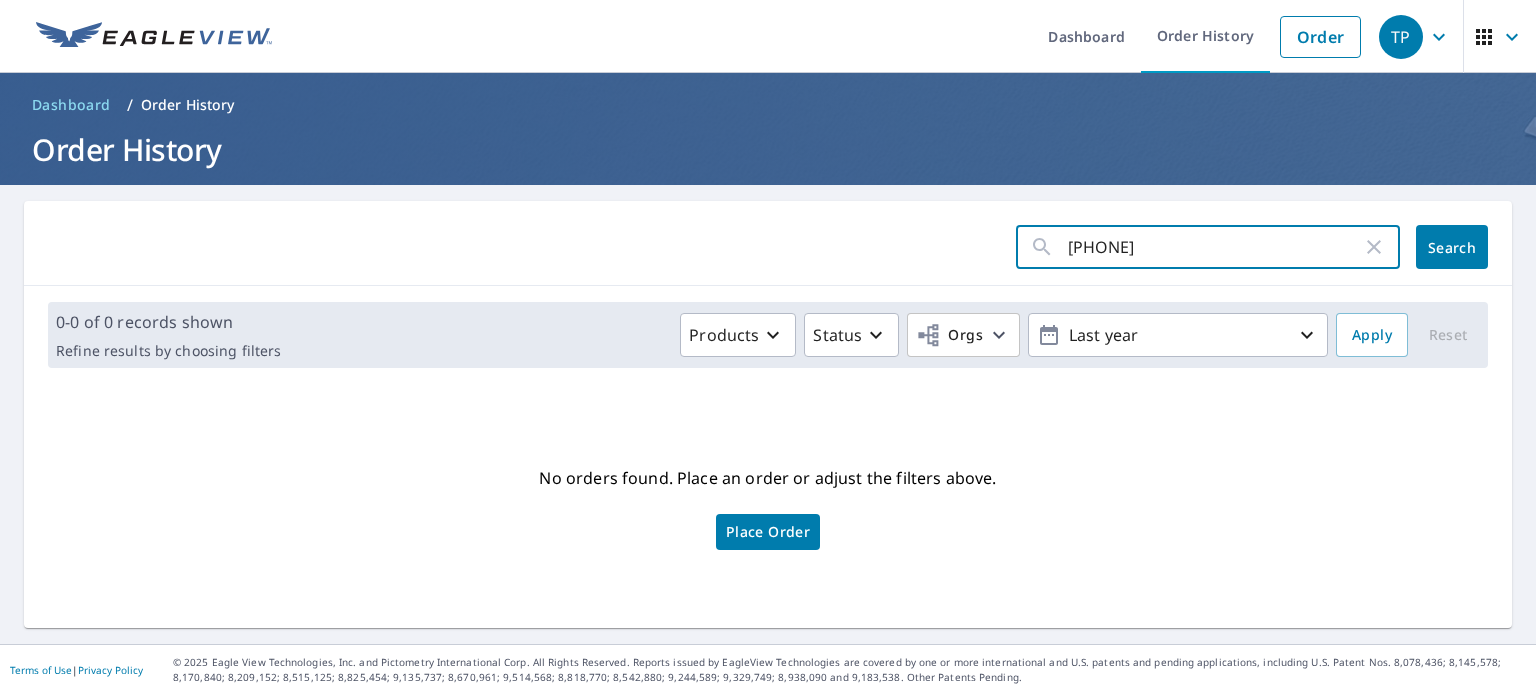 click on "815-820 Sorrento Place" at bounding box center [1215, 247] 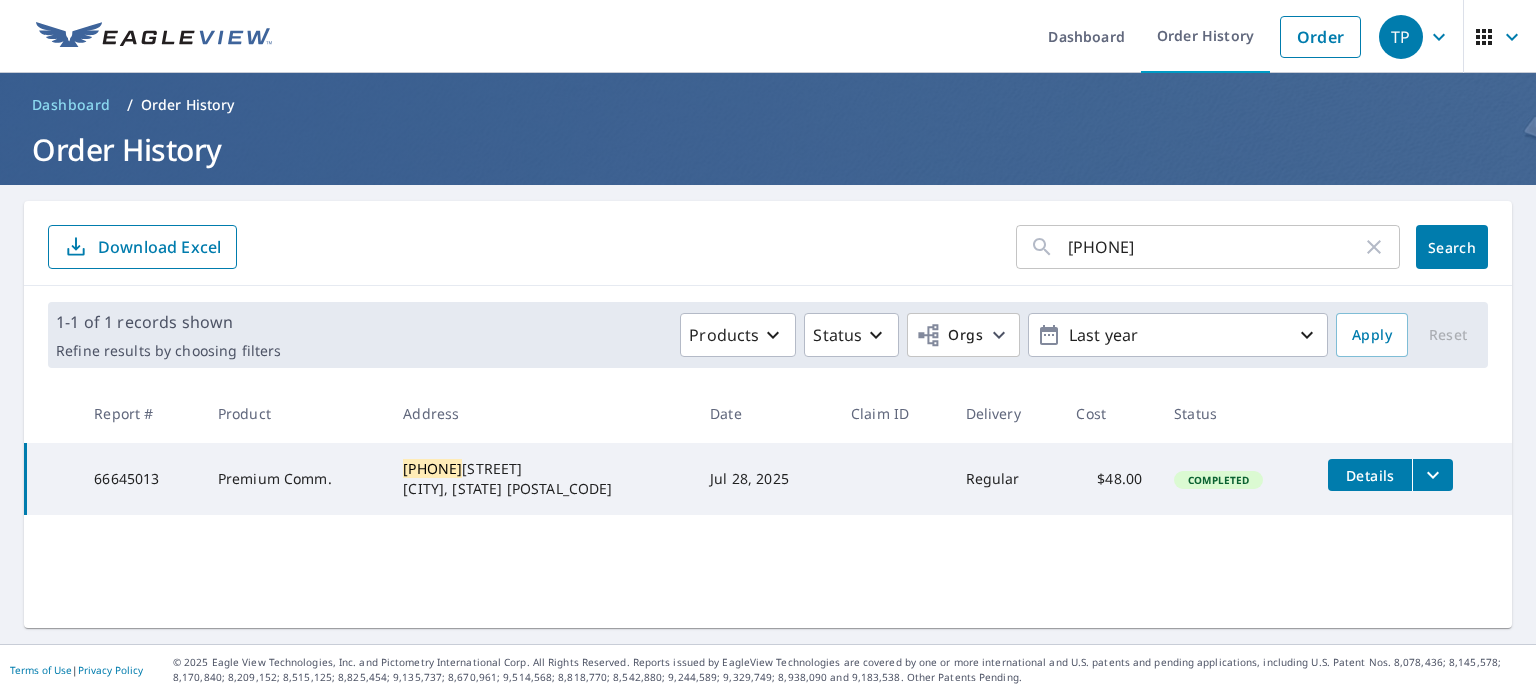 click on "Details" at bounding box center (1370, 475) 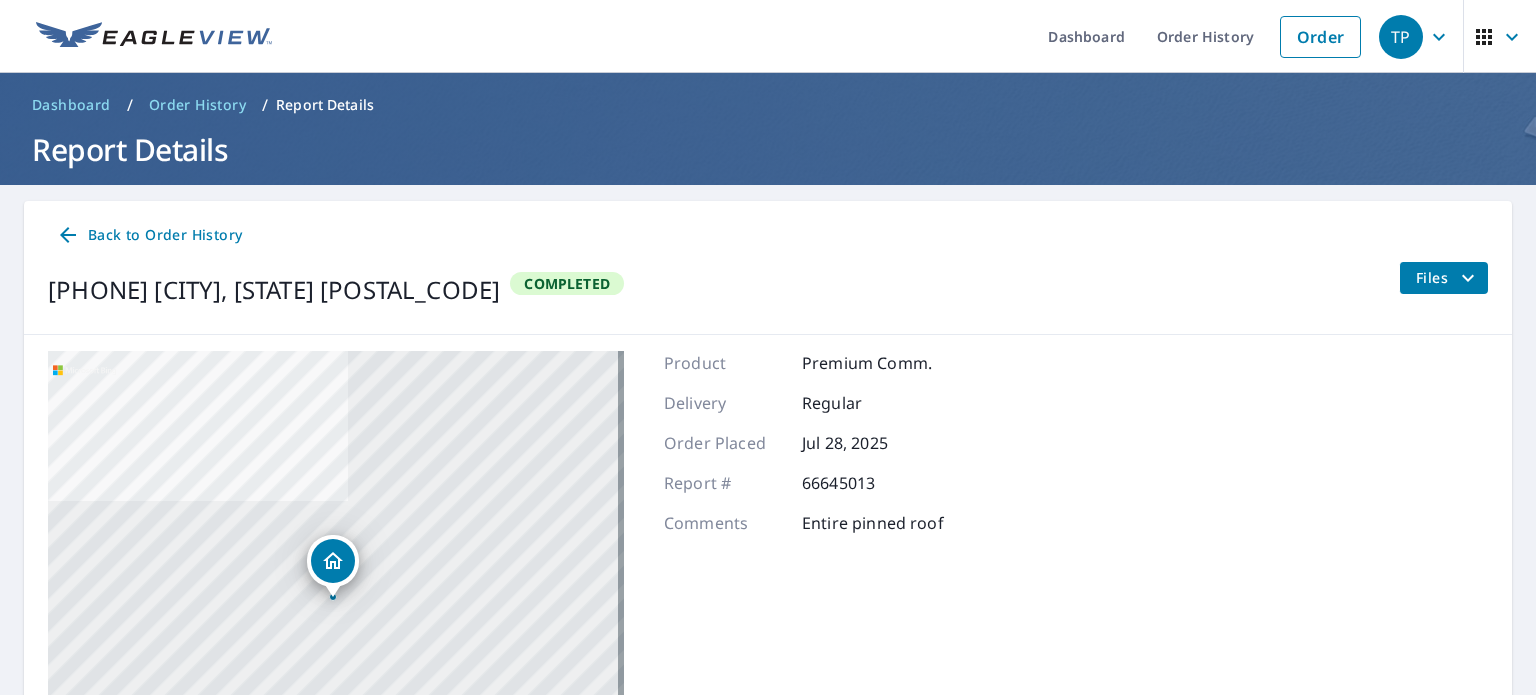 scroll, scrollTop: 0, scrollLeft: 0, axis: both 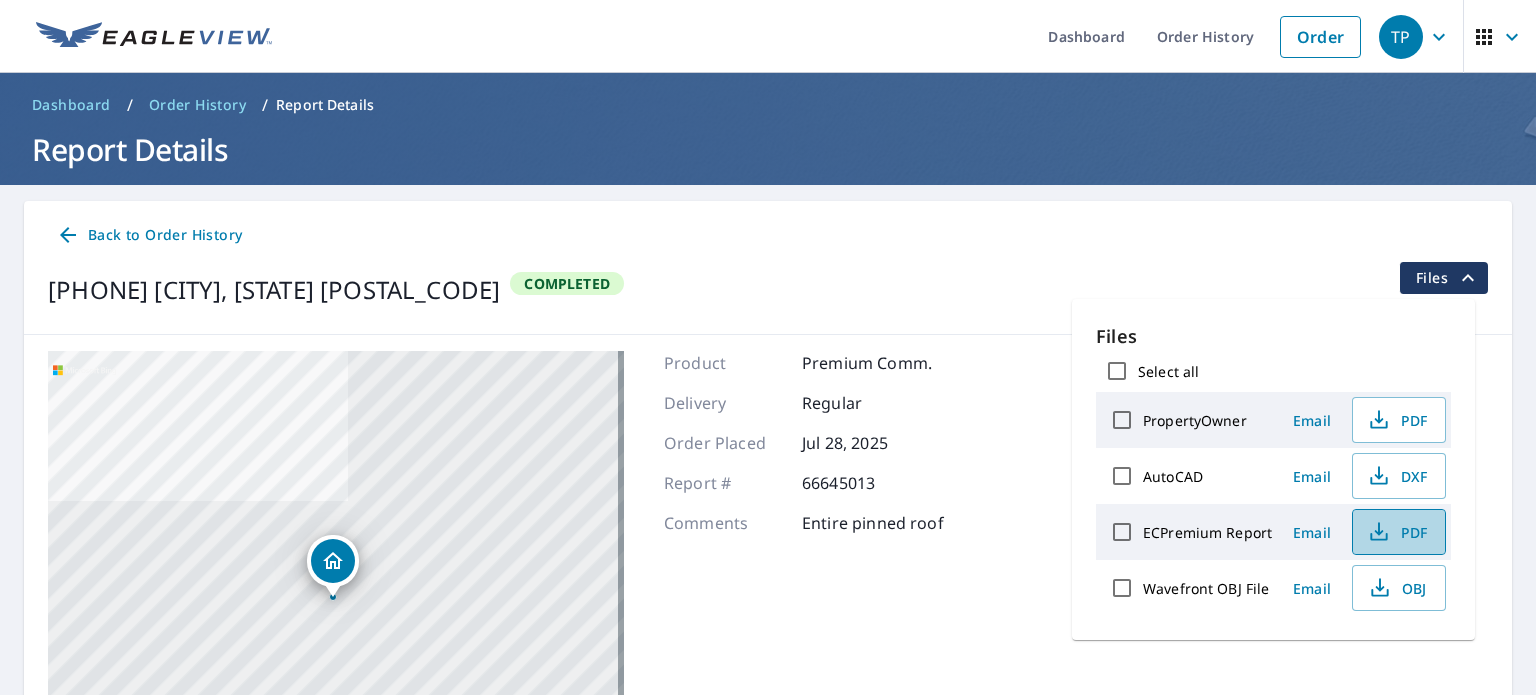 click on "PDF" at bounding box center (1397, 532) 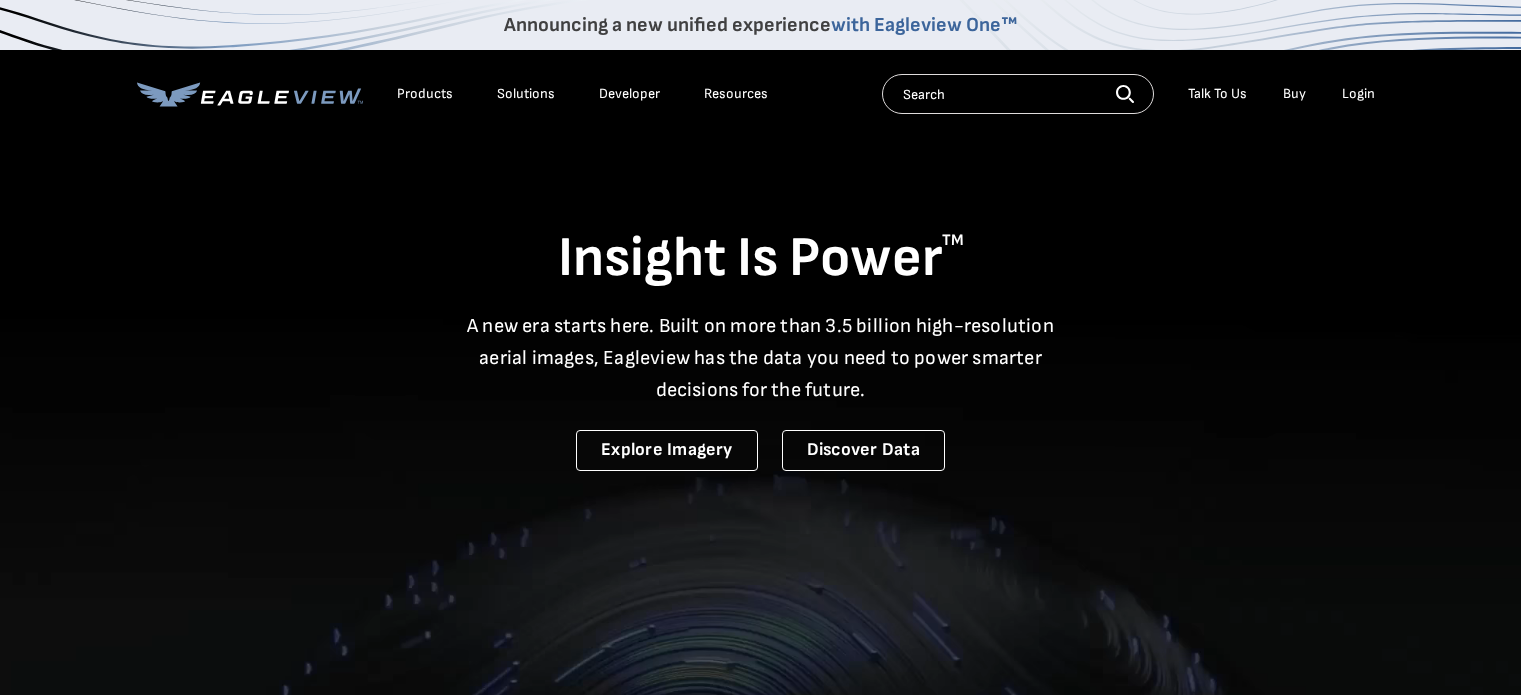 scroll, scrollTop: 0, scrollLeft: 0, axis: both 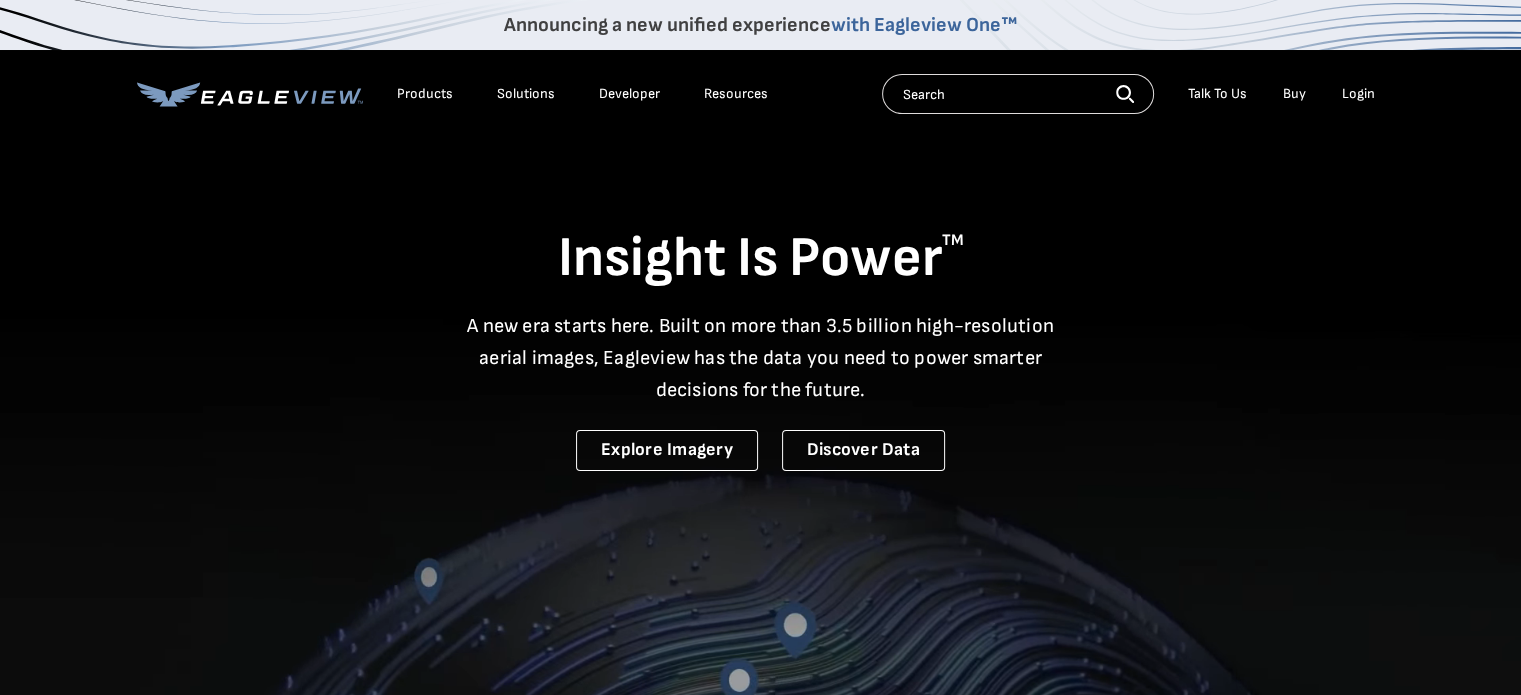 click on "Login" at bounding box center [1358, 94] 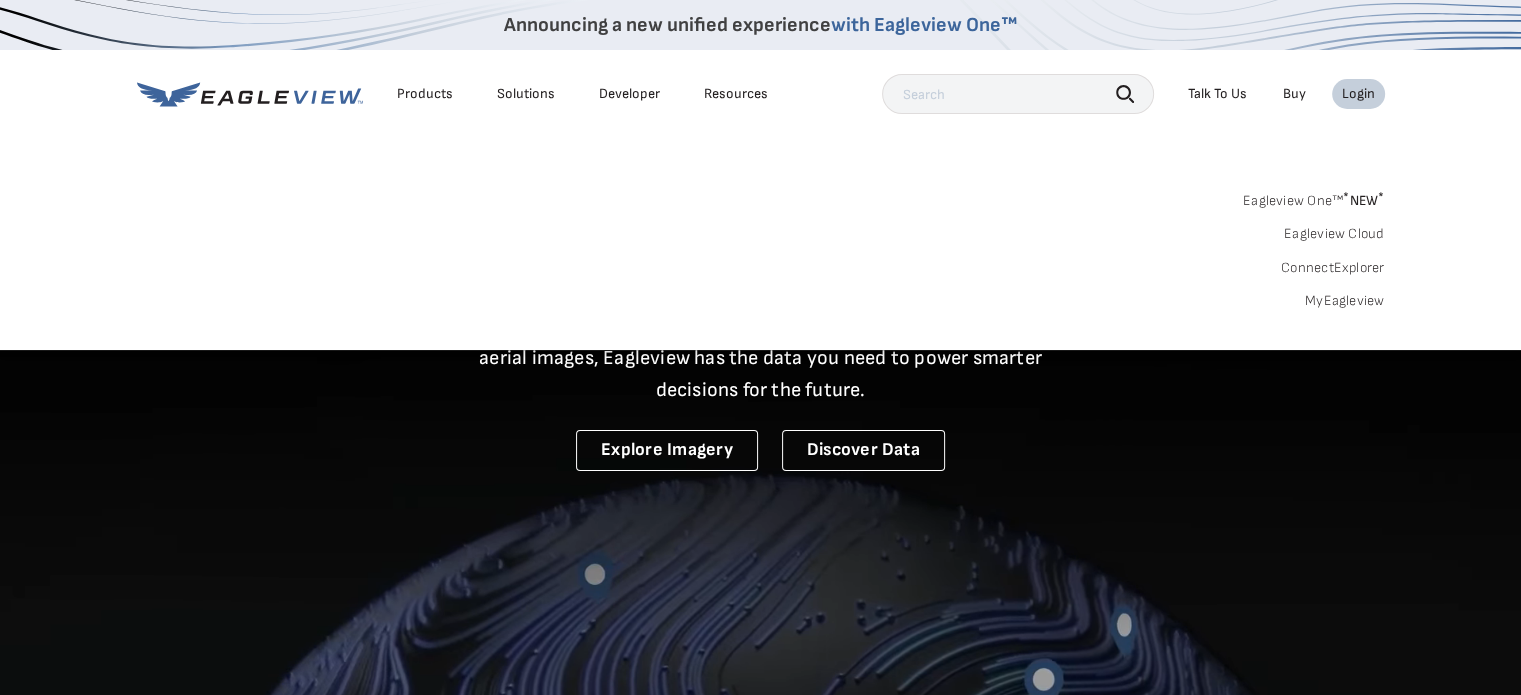 click on "MyEagleview" at bounding box center (1345, 301) 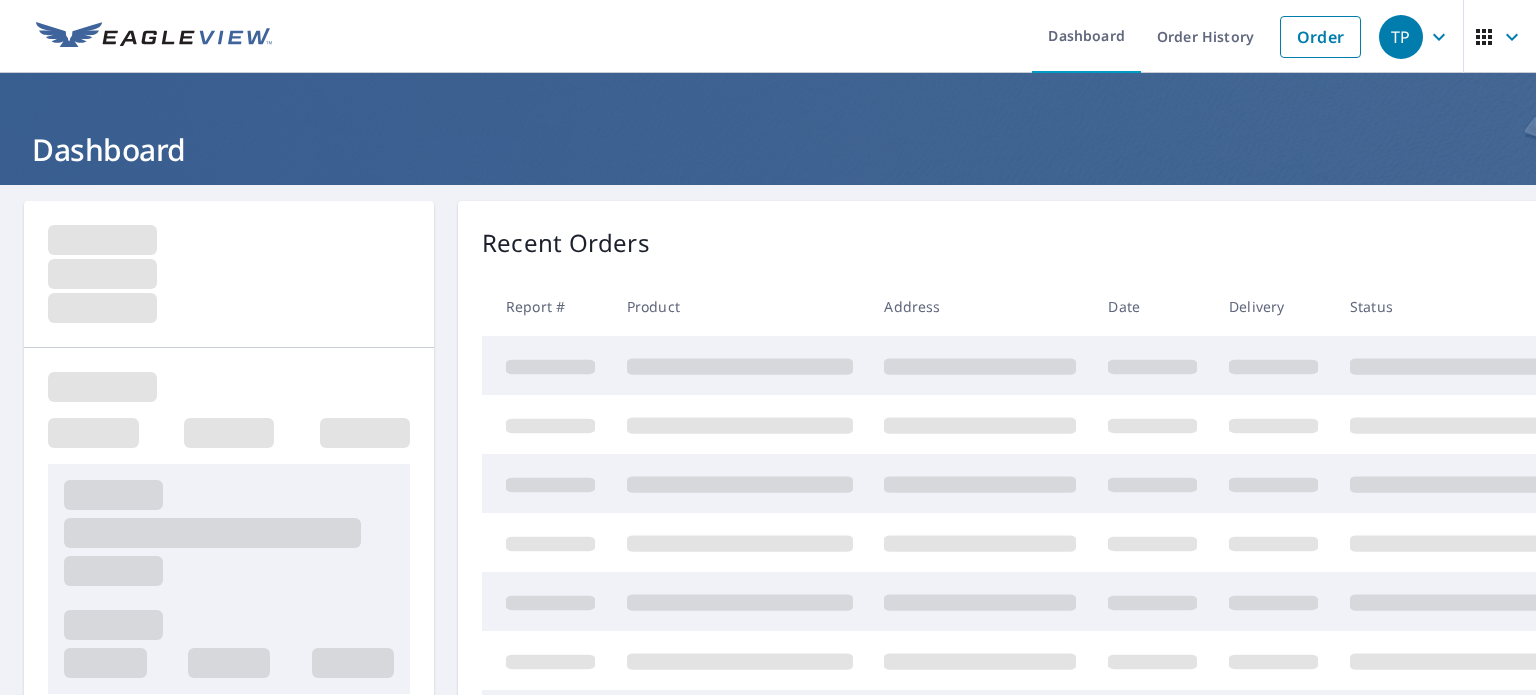 scroll, scrollTop: 0, scrollLeft: 0, axis: both 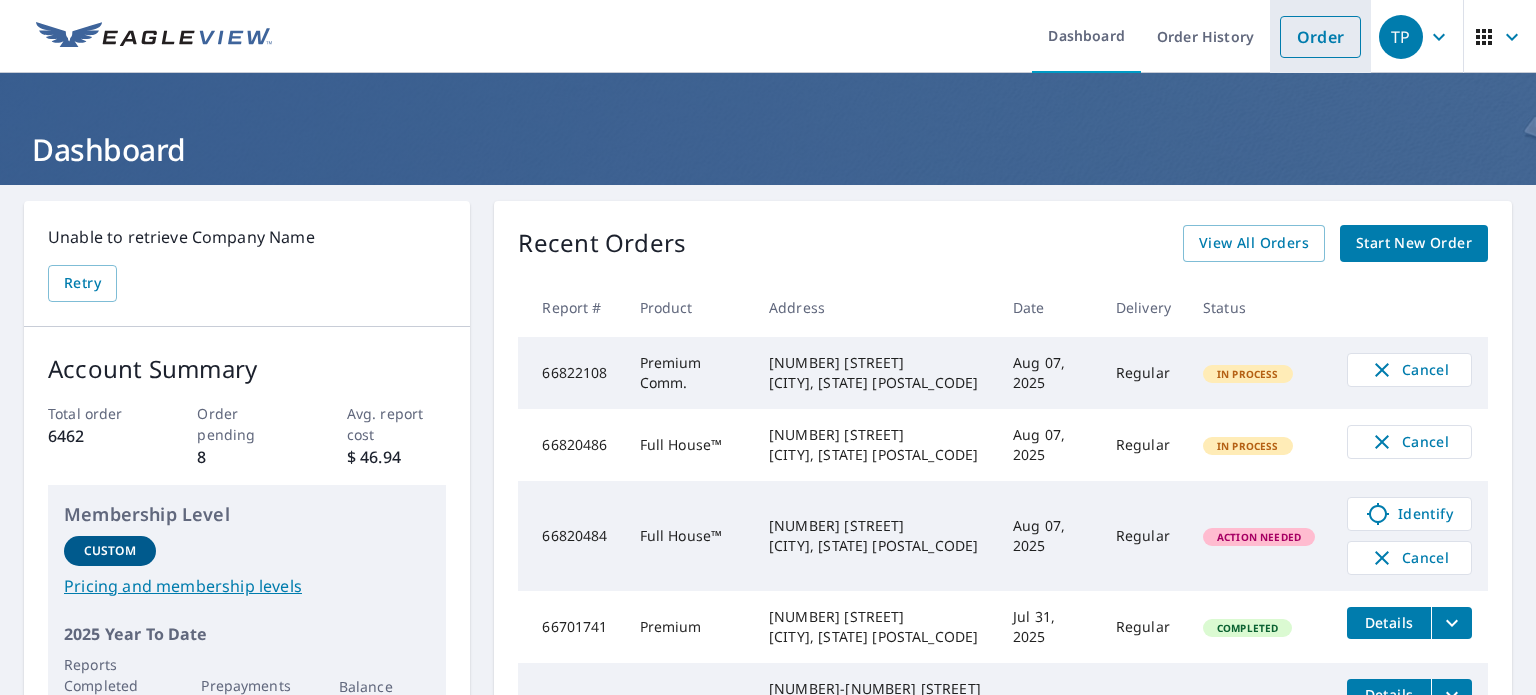 click on "Order" at bounding box center (1320, 37) 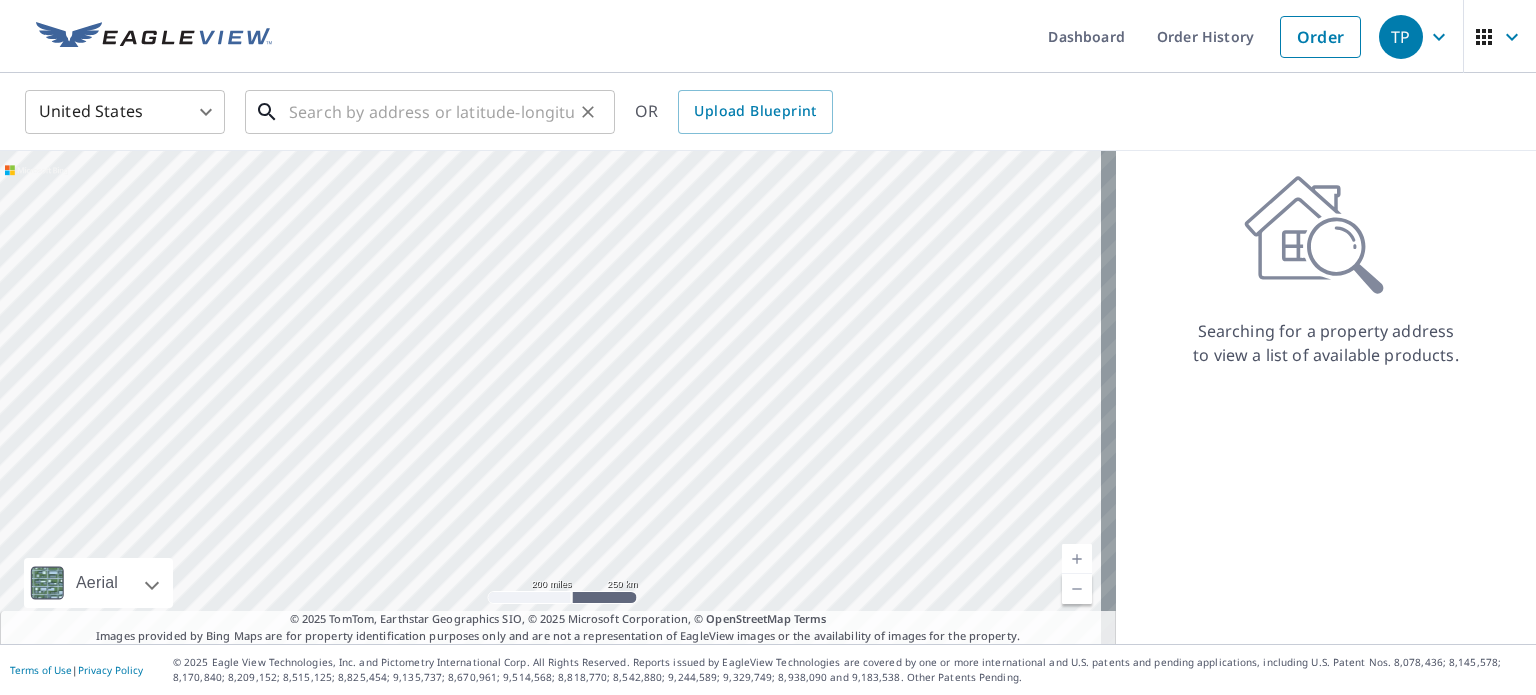 click at bounding box center (431, 112) 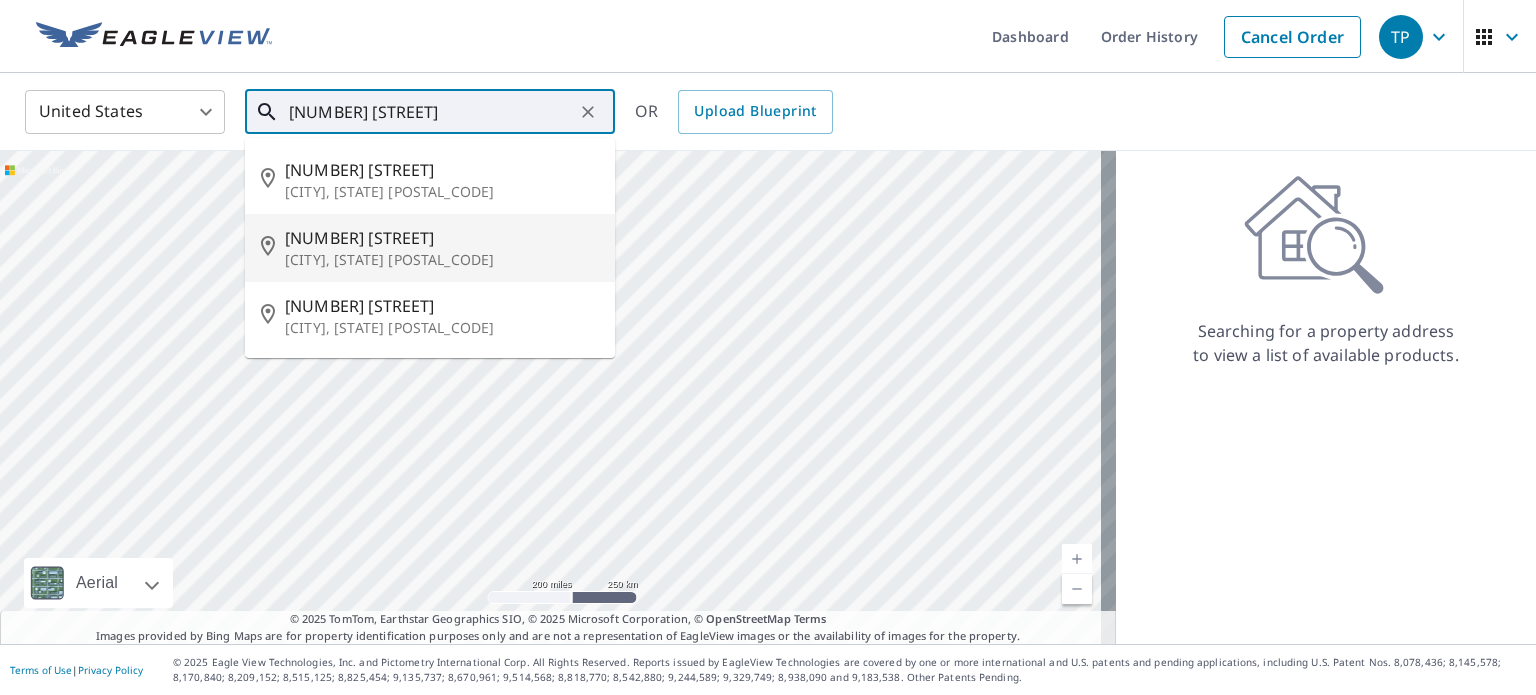 click on "[CITY], [STATE] [POSTAL_CODE]" at bounding box center (442, 260) 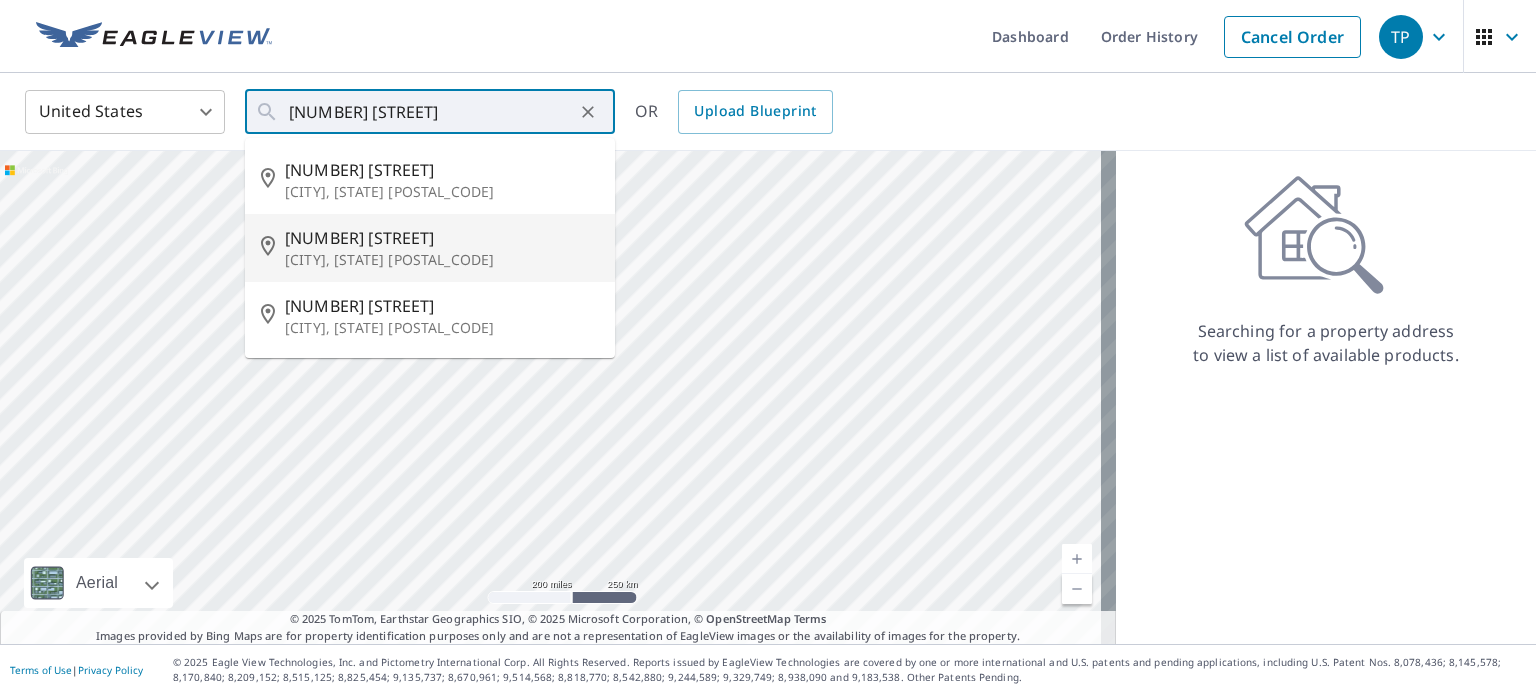 type on "[NUMBER] [STREET] [CITY], [STATE] [POSTAL_CODE]" 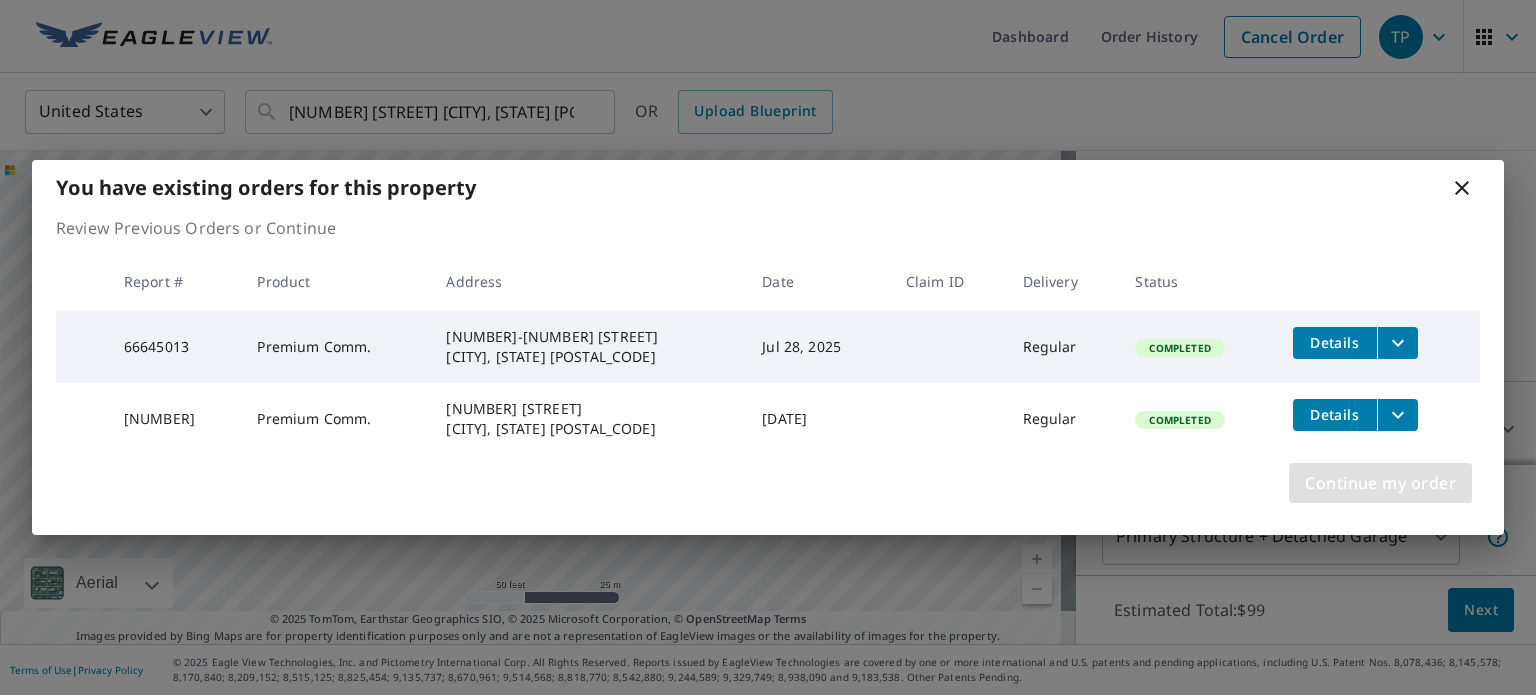 click on "Continue my order" at bounding box center [1380, 483] 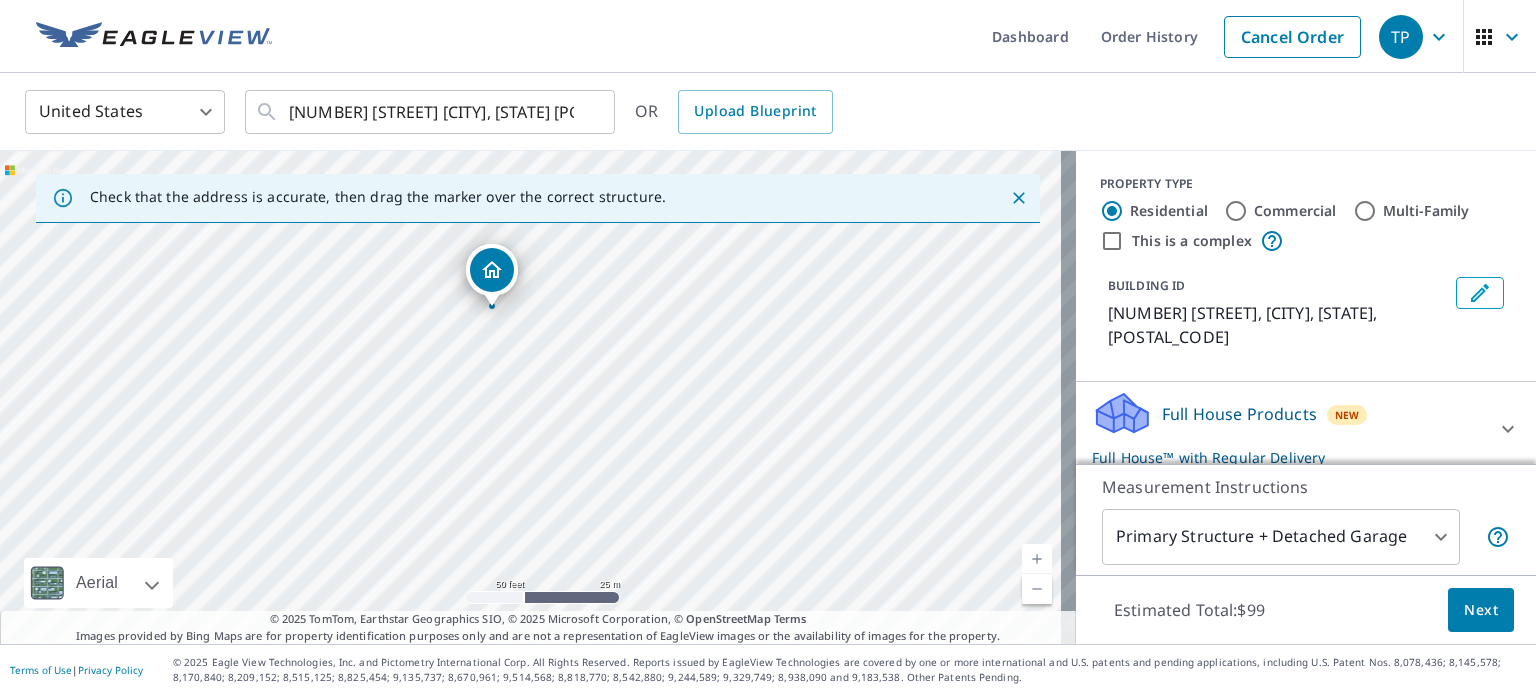 drag, startPoint x: 668, startPoint y: 502, endPoint x: 629, endPoint y: 414, distance: 96.25487 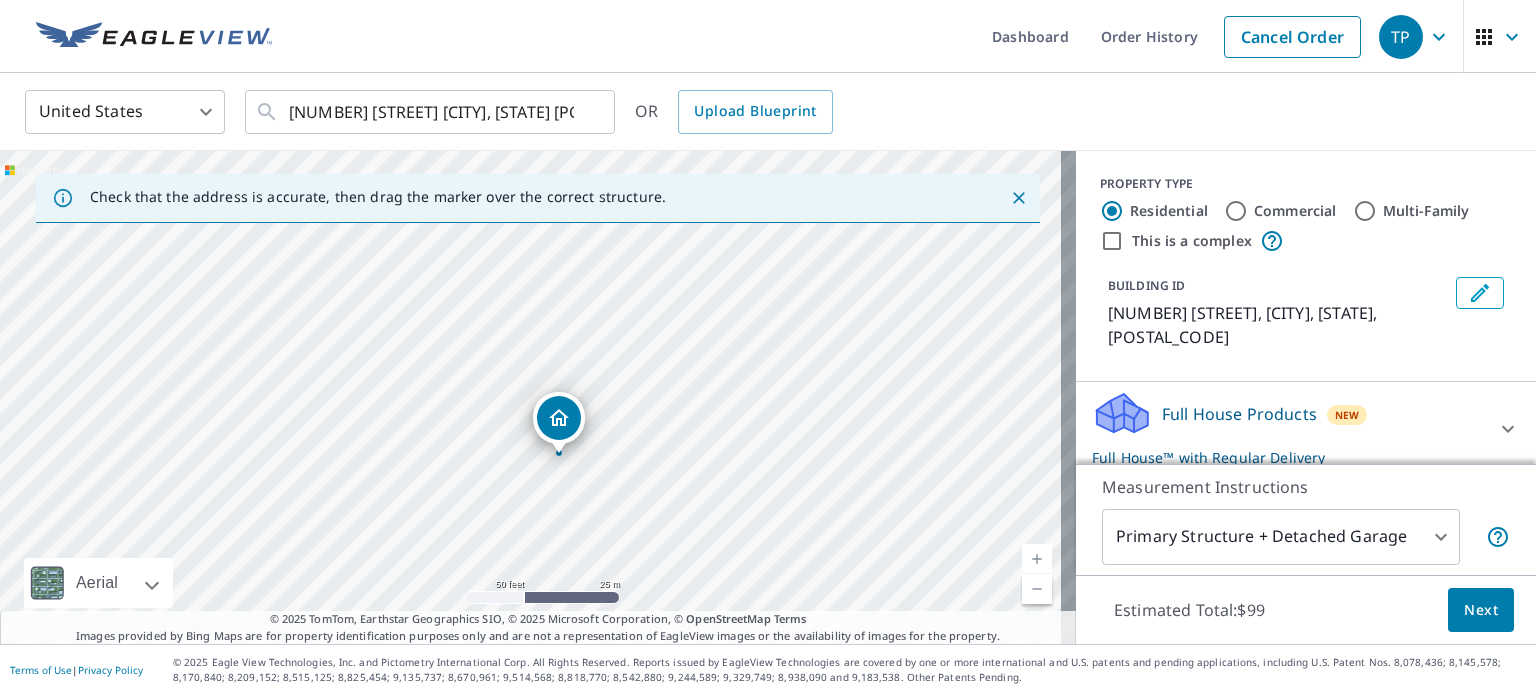 drag, startPoint x: 489, startPoint y: 267, endPoint x: 556, endPoint y: 412, distance: 159.73102 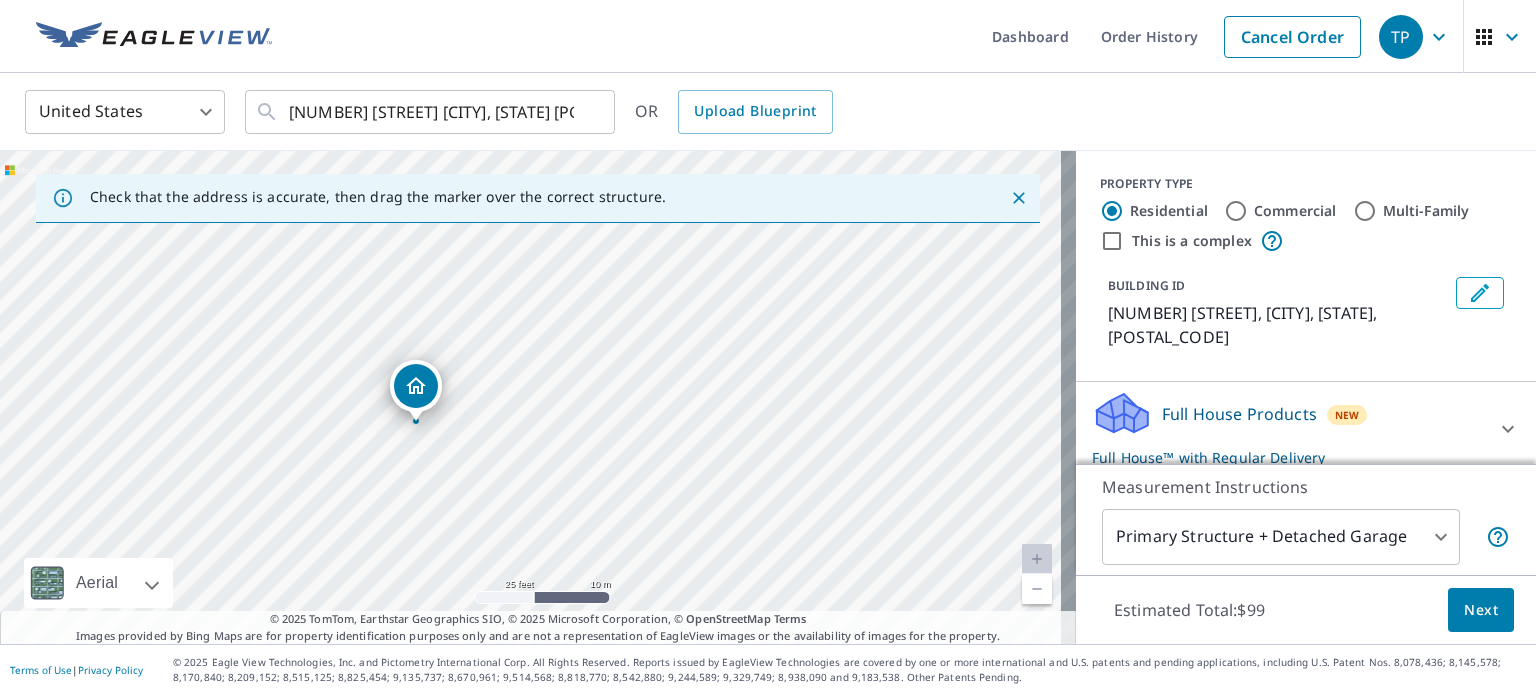 drag, startPoint x: 399, startPoint y: 388, endPoint x: 411, endPoint y: 385, distance: 12.369317 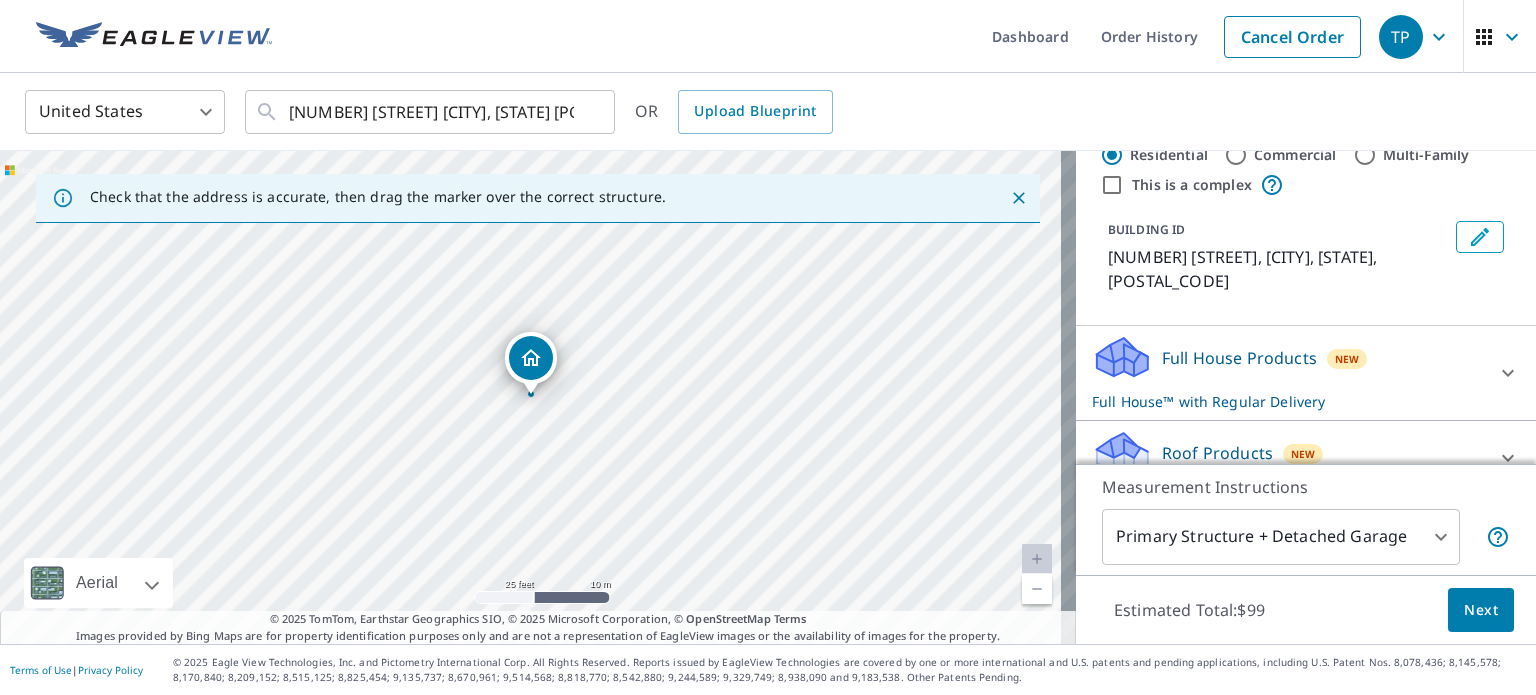 scroll, scrollTop: 0, scrollLeft: 0, axis: both 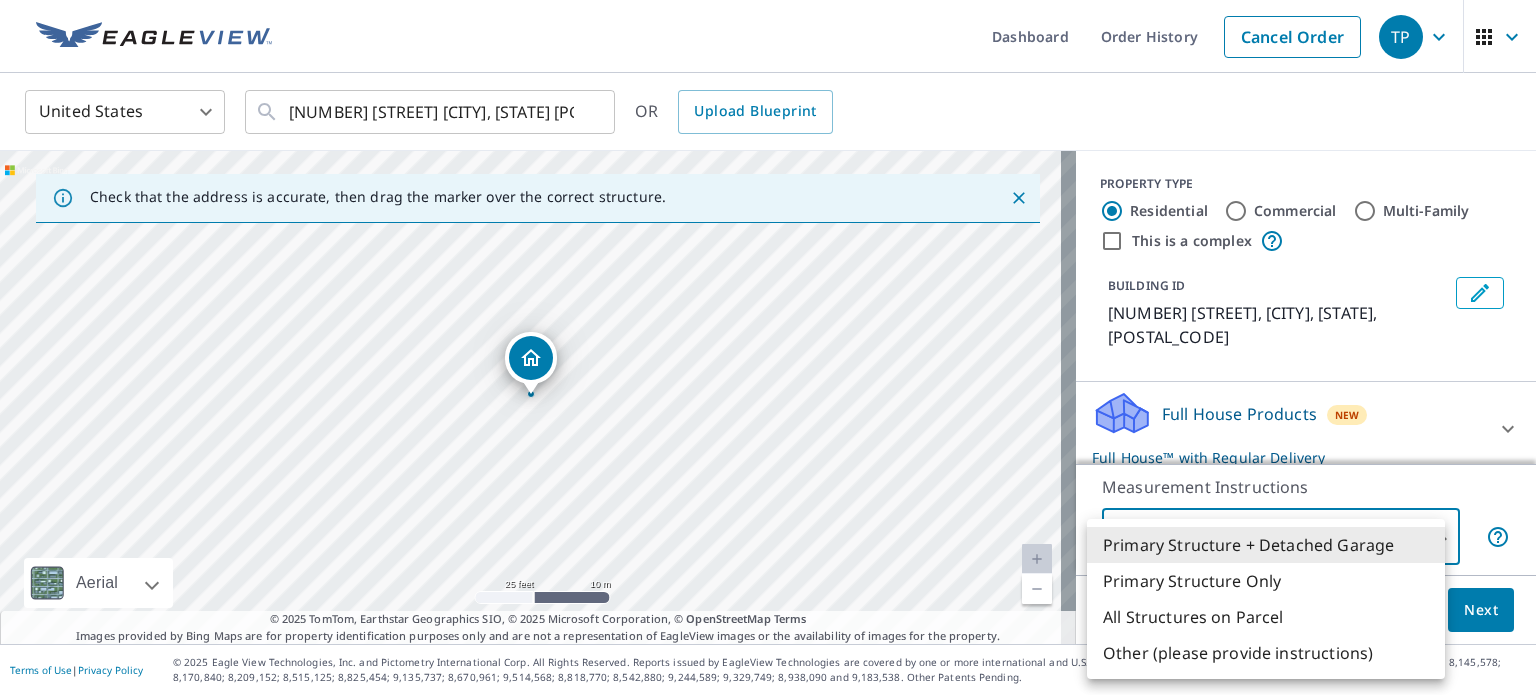 click on "TP TP
Dashboard Order History Cancel Order TP United States US ​ [NUMBER] [STREET] [CITY], [STATE] [POSTAL_CODE] ​ OR Upload Blueprint Check that the address is accurate, then drag the marker over the correct structure. [NUMBER] [STREET] [CITY], [STATE] [POSTAL_CODE] Aerial Road A standard road map Aerial A detailed look from above Labels Labels 25 feet 10 m © 2025 TomTom, © Vexcel Imaging, © 2025 Microsoft Corporation,  © OpenStreetMap Terms © 2025 TomTom, Earthstar Geographics SIO, © 2025 Microsoft Corporation, ©   OpenStreetMap   Terms Images provided by Bing Maps are for property identification purposes only and are not a representation of EagleView images or the availability of images for the property. PROPERTY TYPE Residential Commercial Multi-Family This is a complex BUILDING ID [NUMBER] [STREET], [CITY], [STATE], [POSTAL_CODE] Full House Products New Full House™ with Regular Delivery Full House™ $99 Delivery Regular $0 8 ​ Roof Products New Premium $48 Standard $48 QuickSquares™ $18 Gutter $12 Bid Perfect™ $18 New 1" at bounding box center (768, 347) 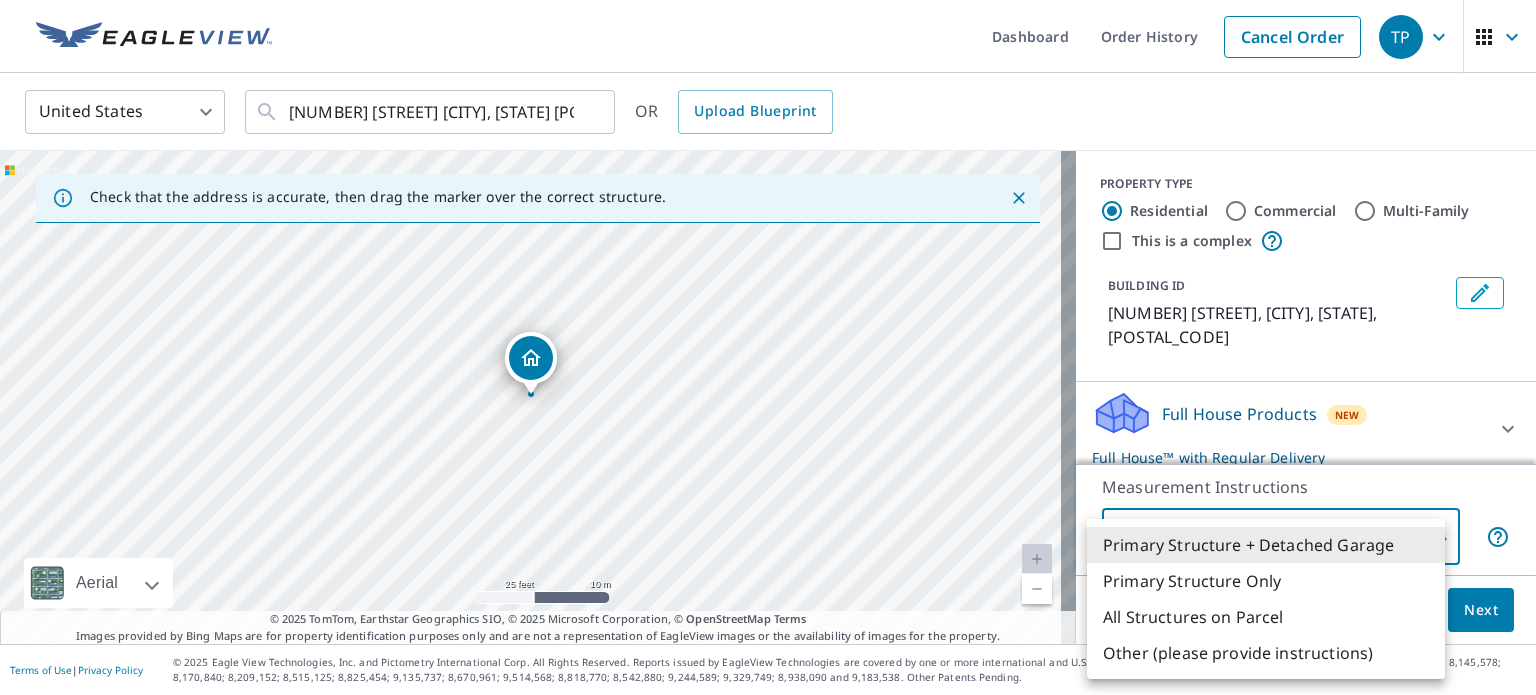 click on "Primary Structure + Detached Garage Primary Structure Only All Structures on Parcel Other (please provide instructions)" at bounding box center (1266, 599) 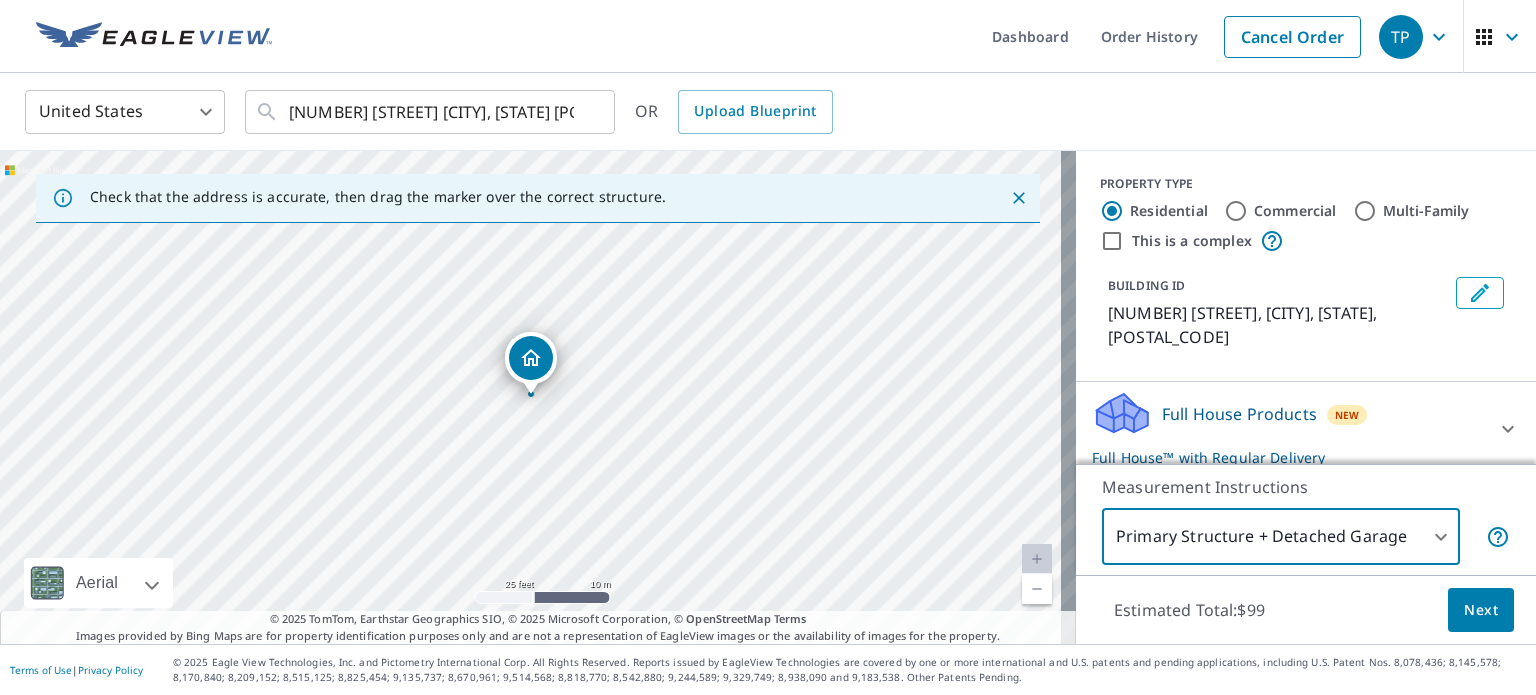 click 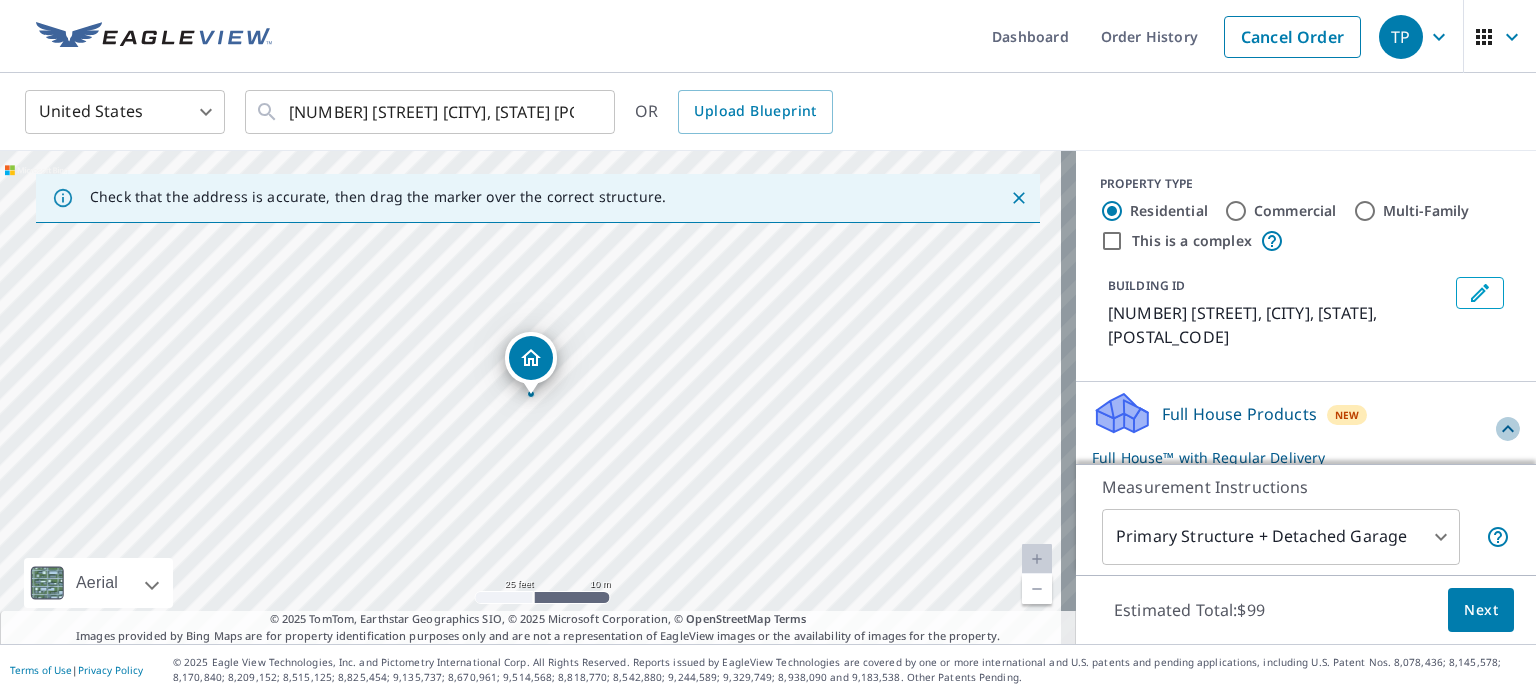 click 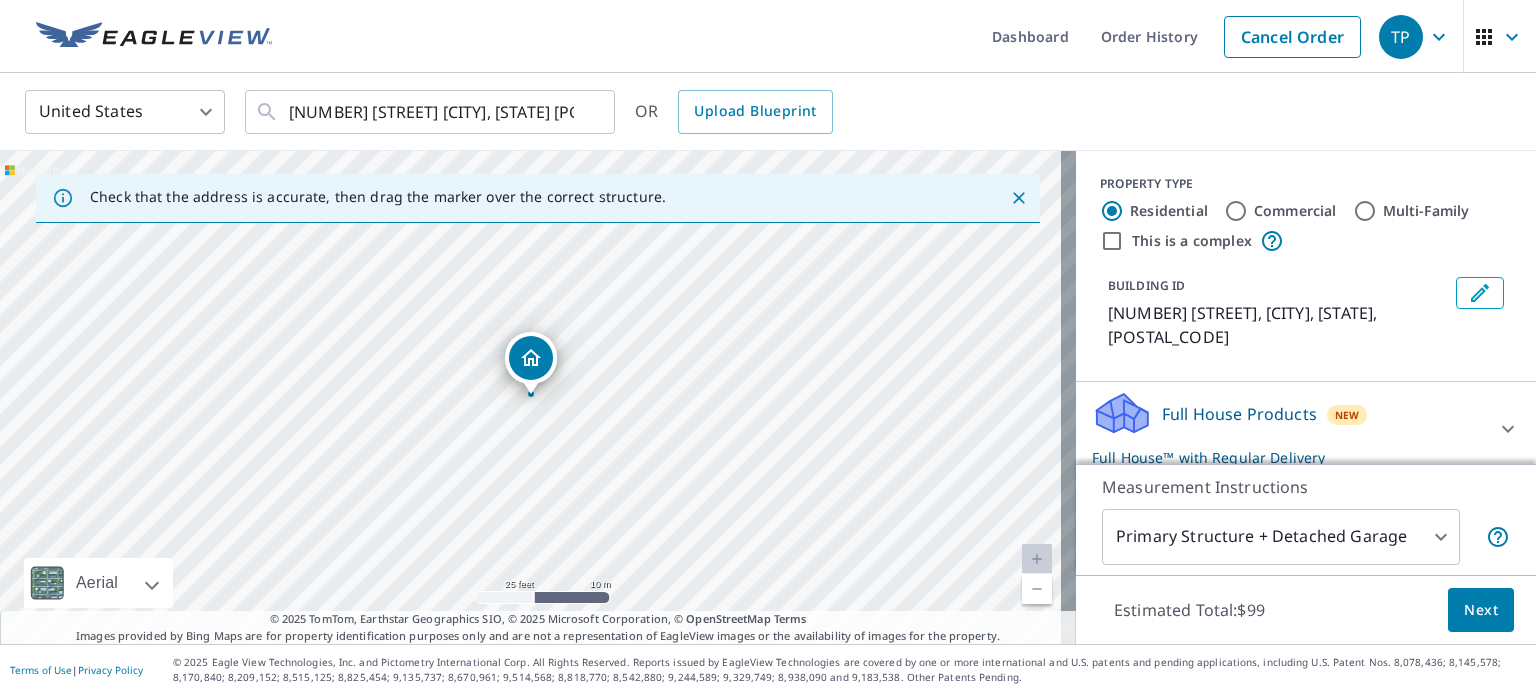 click 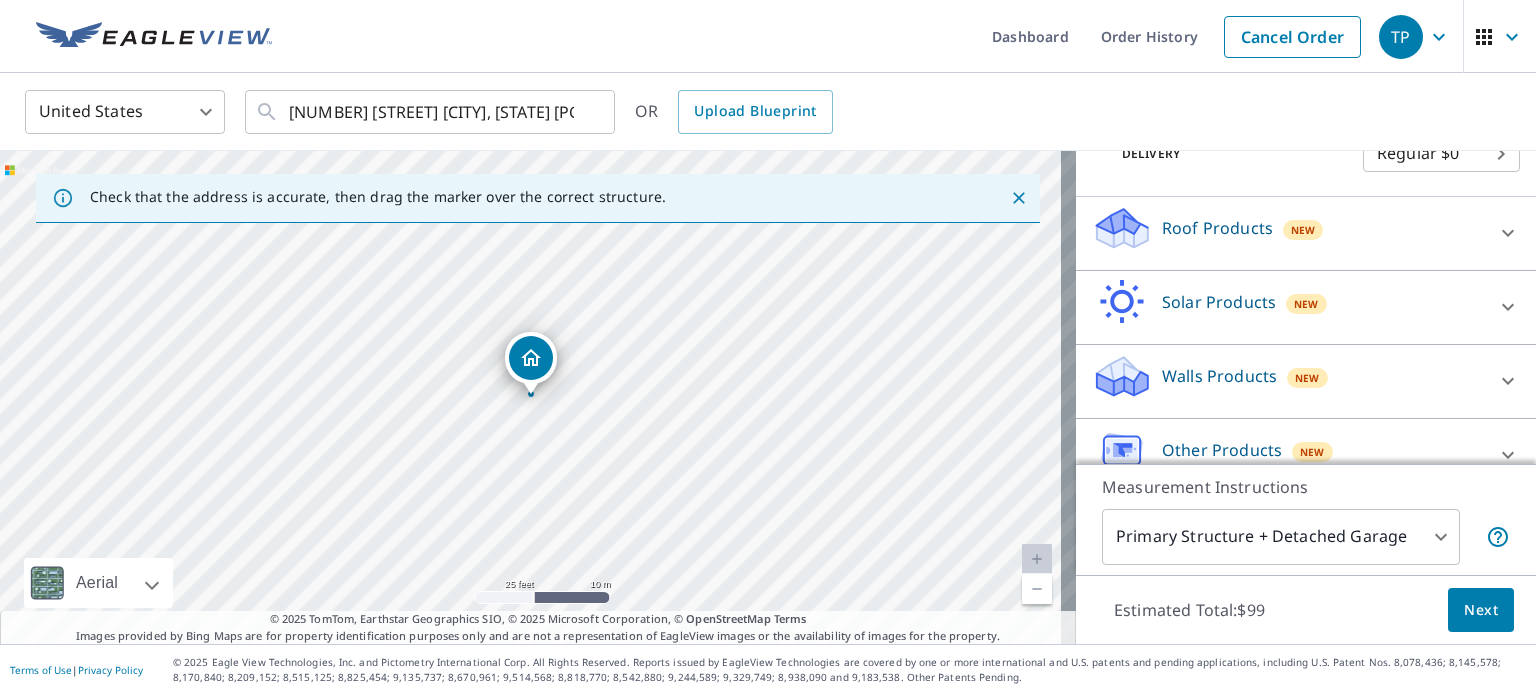scroll, scrollTop: 384, scrollLeft: 0, axis: vertical 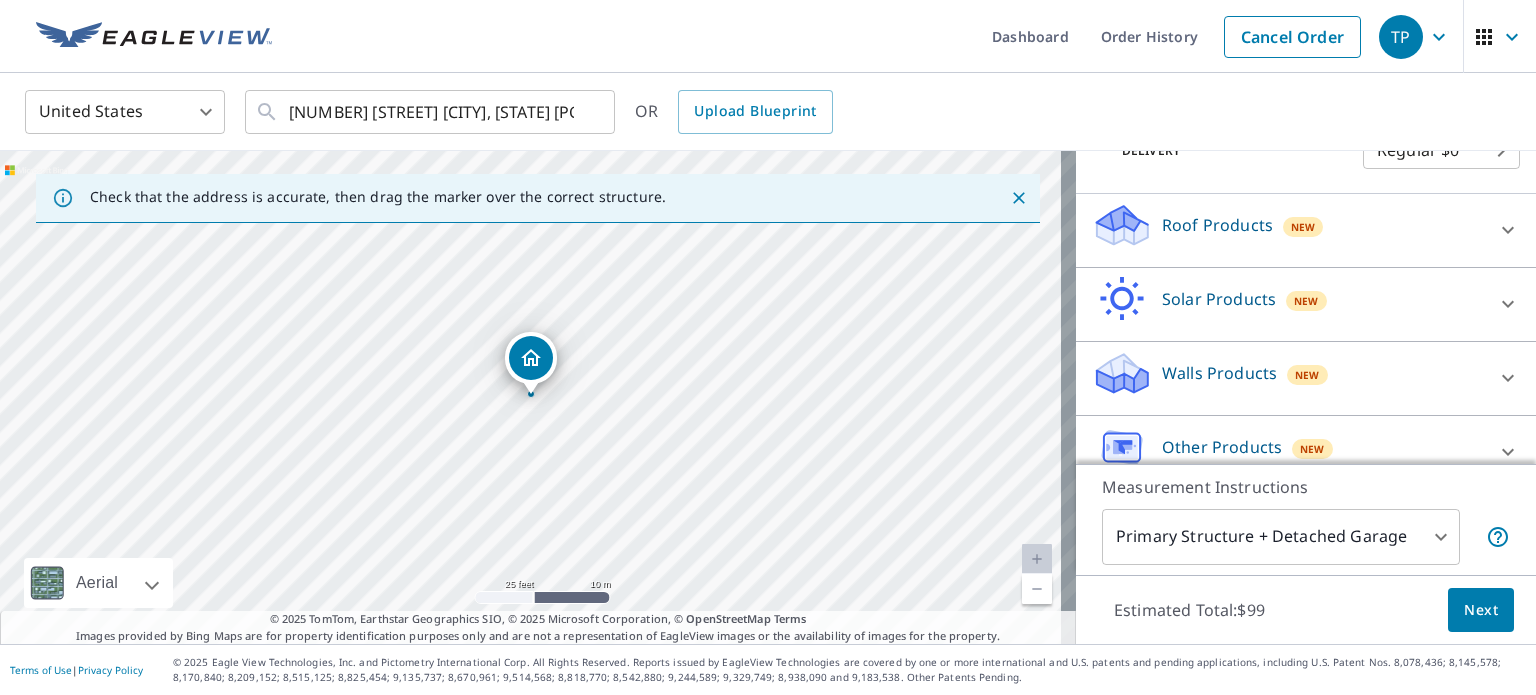 click on "Roof Products" at bounding box center (1217, 225) 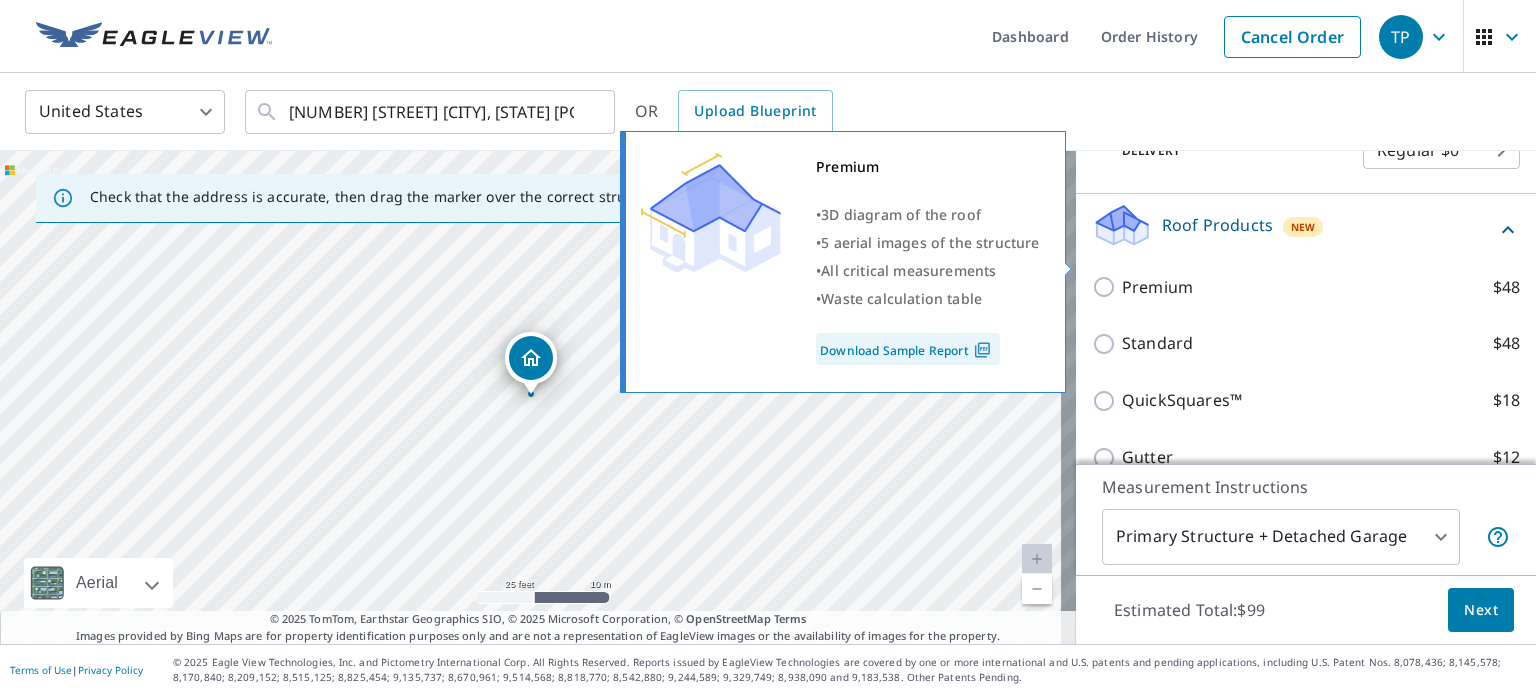 click on "[PRODUCT_NAME] [PRICE]" at bounding box center [1107, 287] 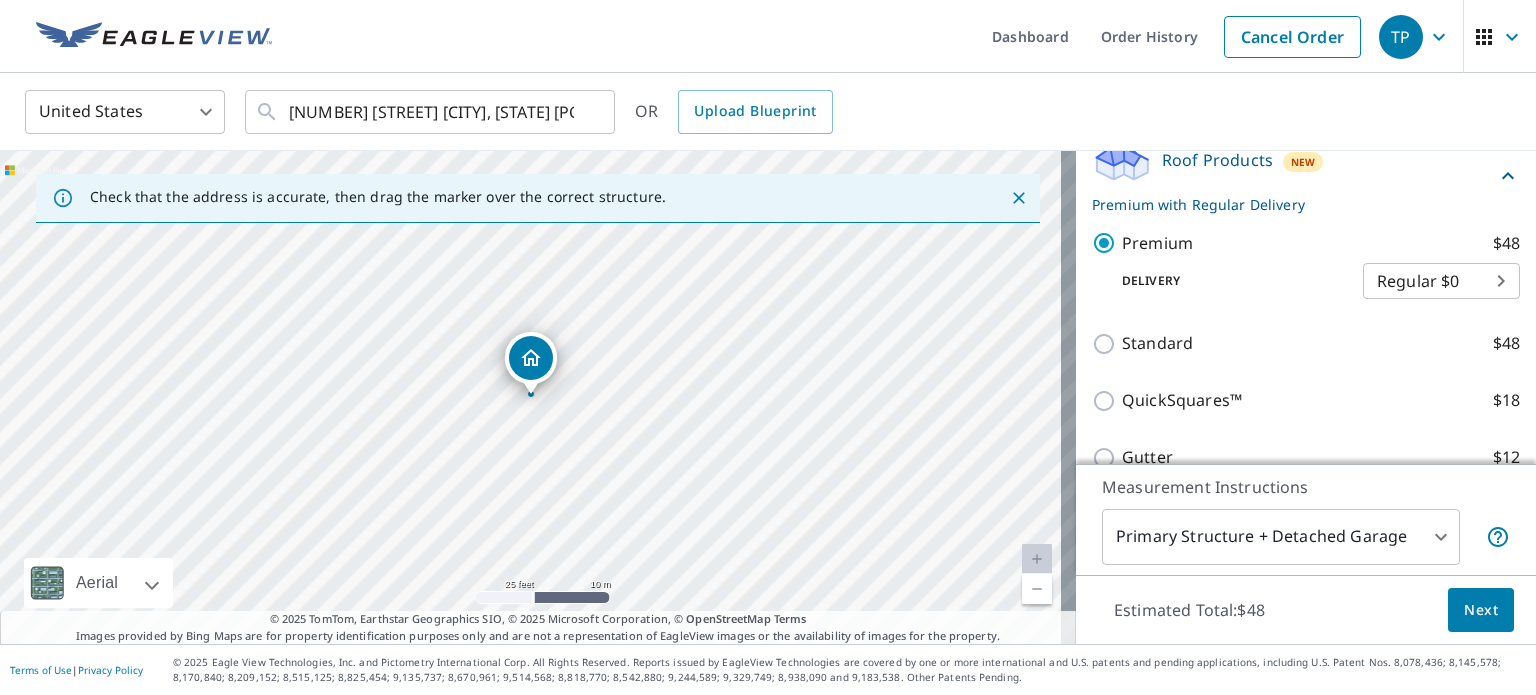 scroll, scrollTop: 363, scrollLeft: 0, axis: vertical 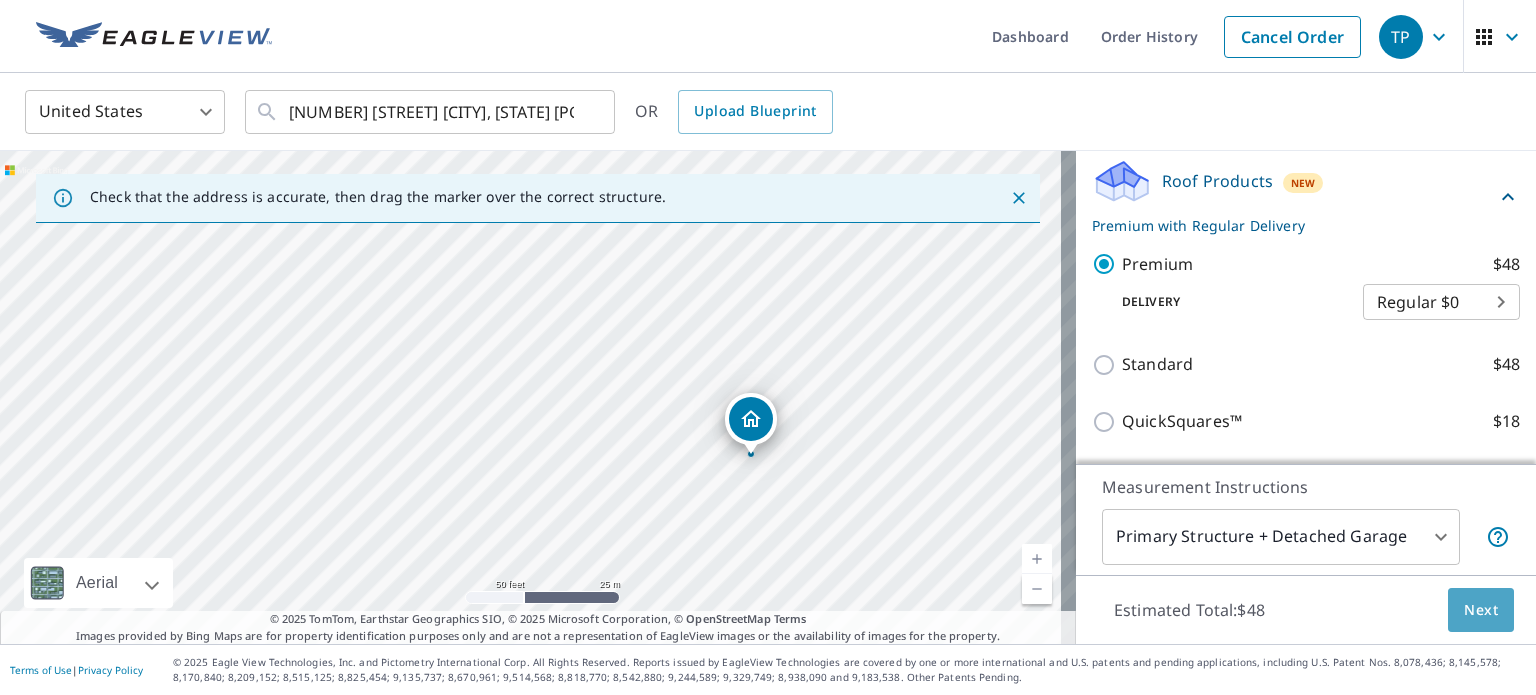 click on "Next" at bounding box center [1481, 610] 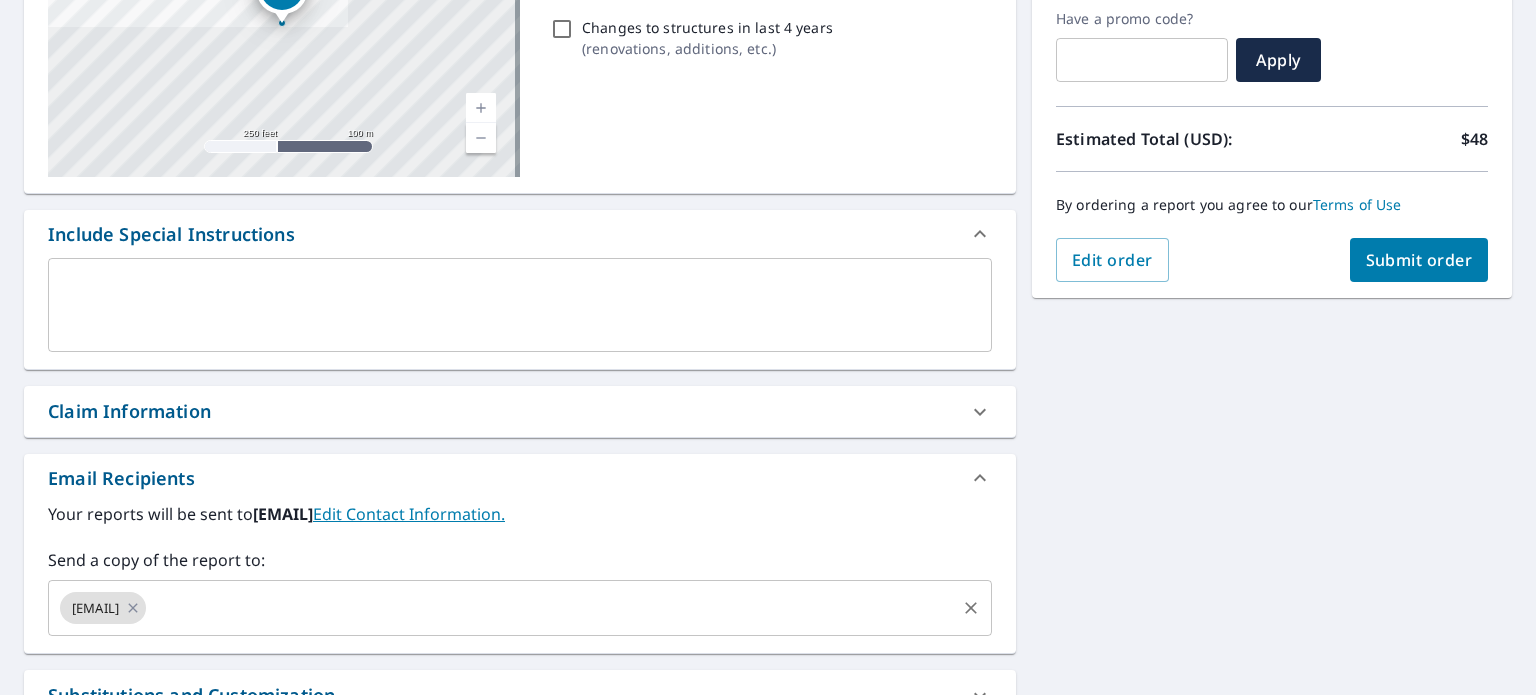 scroll, scrollTop: 338, scrollLeft: 0, axis: vertical 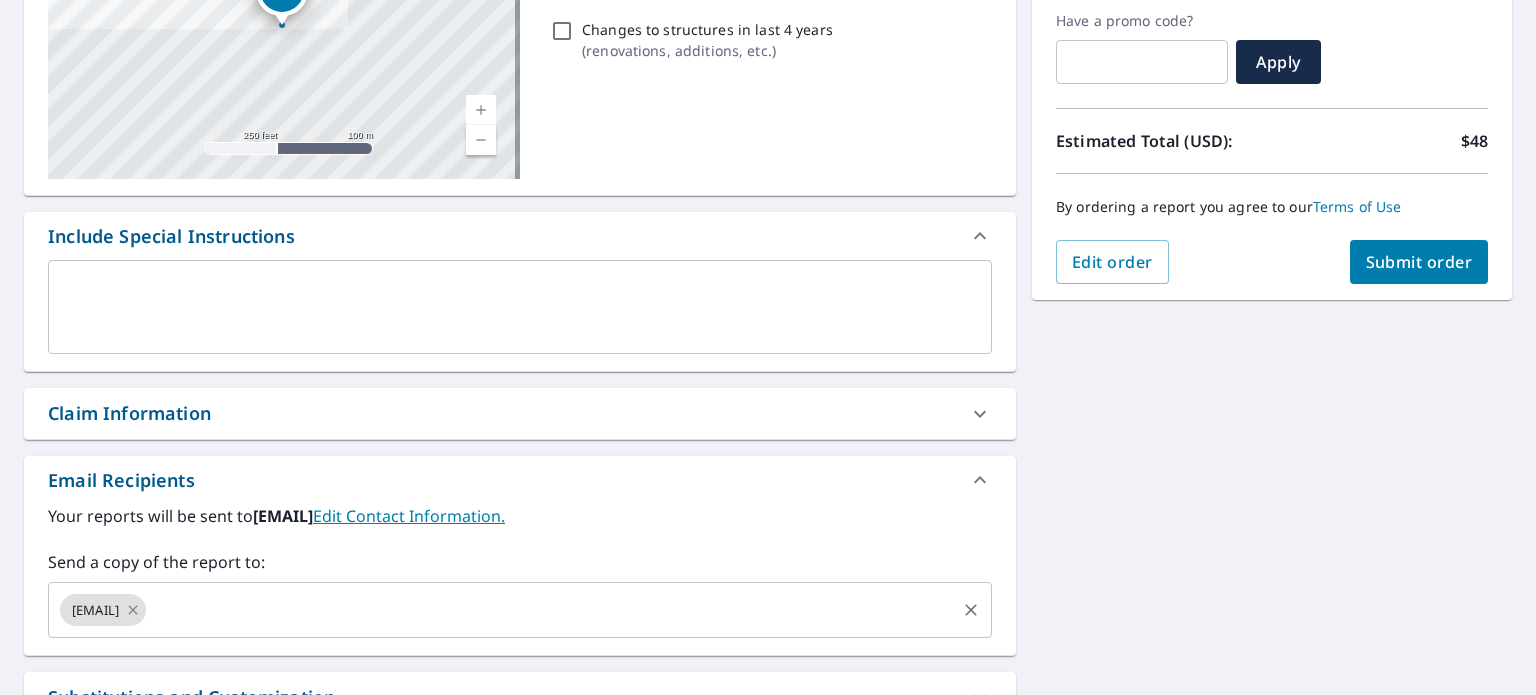 click 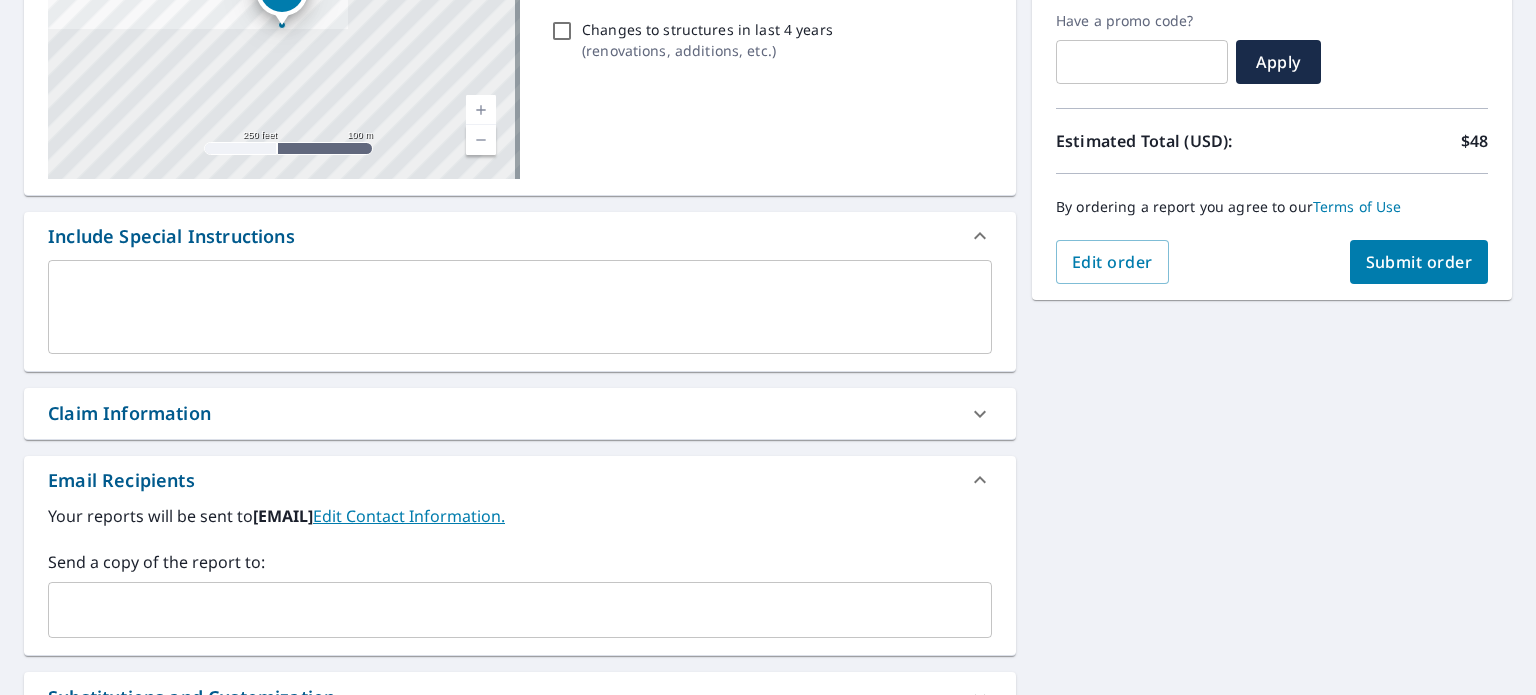click at bounding box center (505, 610) 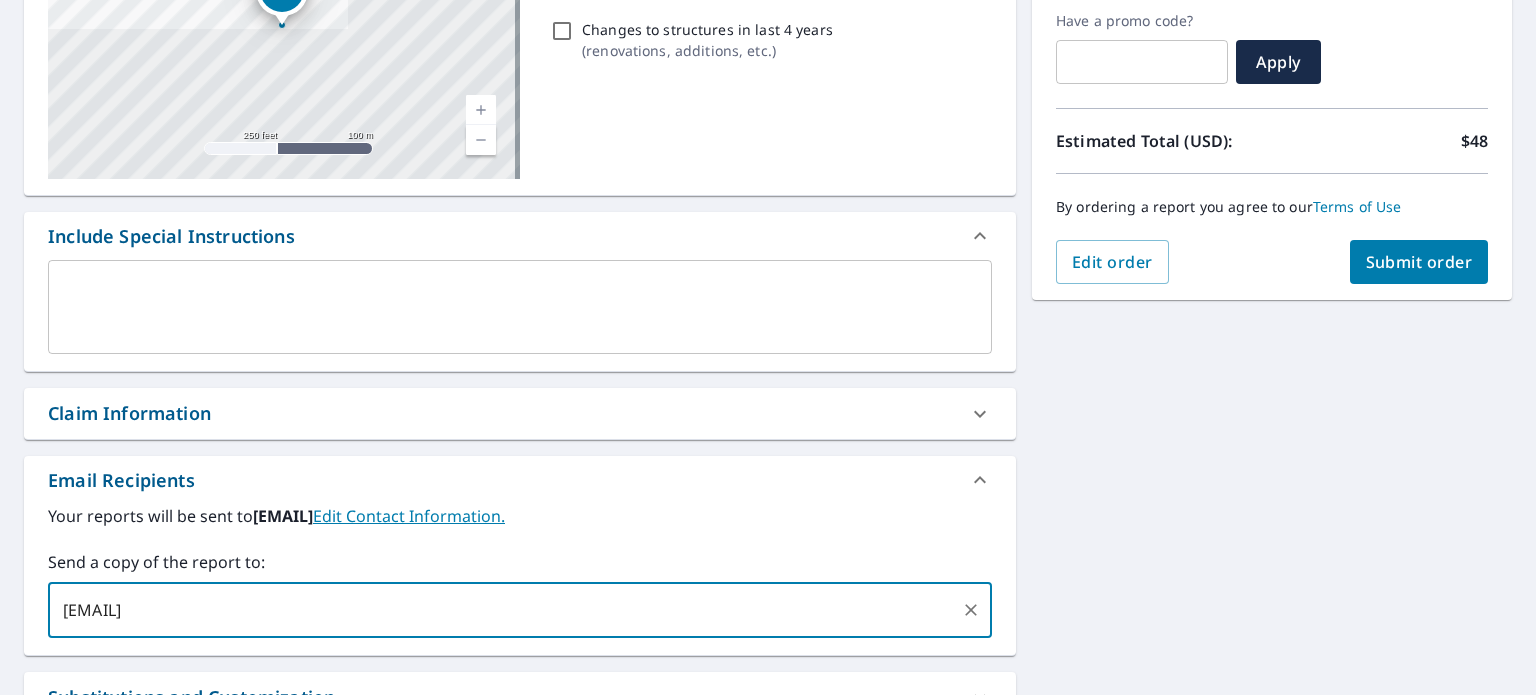 type on "[EMAIL]" 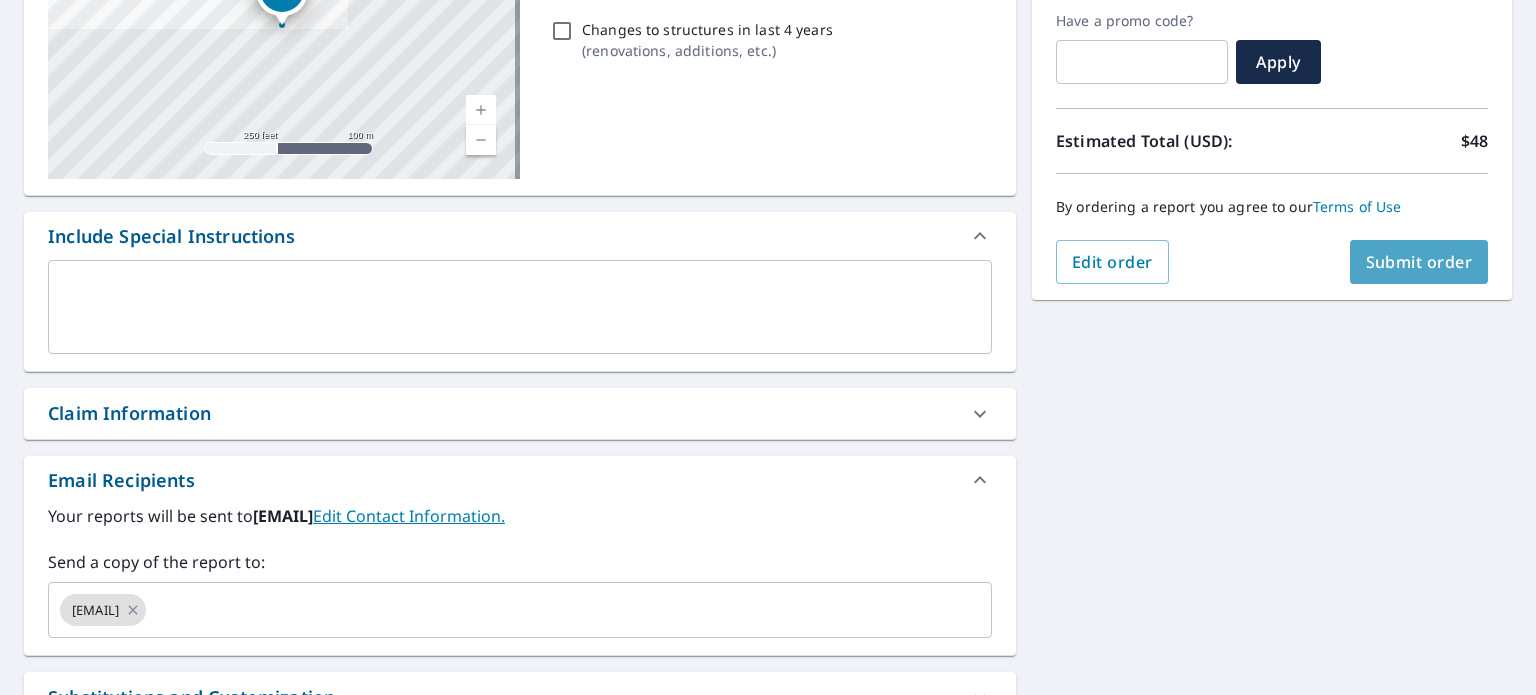 click on "Submit order" at bounding box center [1419, 262] 